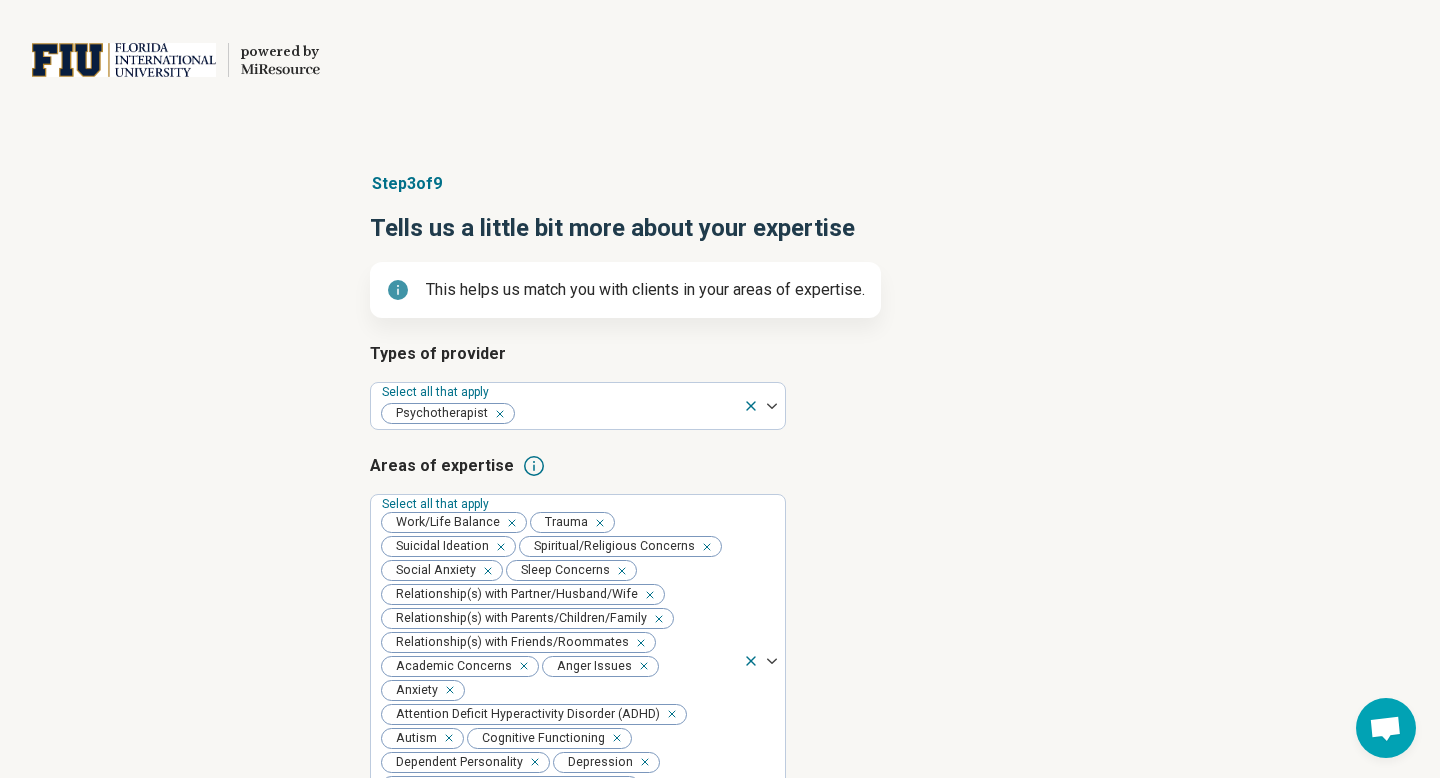 scroll, scrollTop: 0, scrollLeft: 0, axis: both 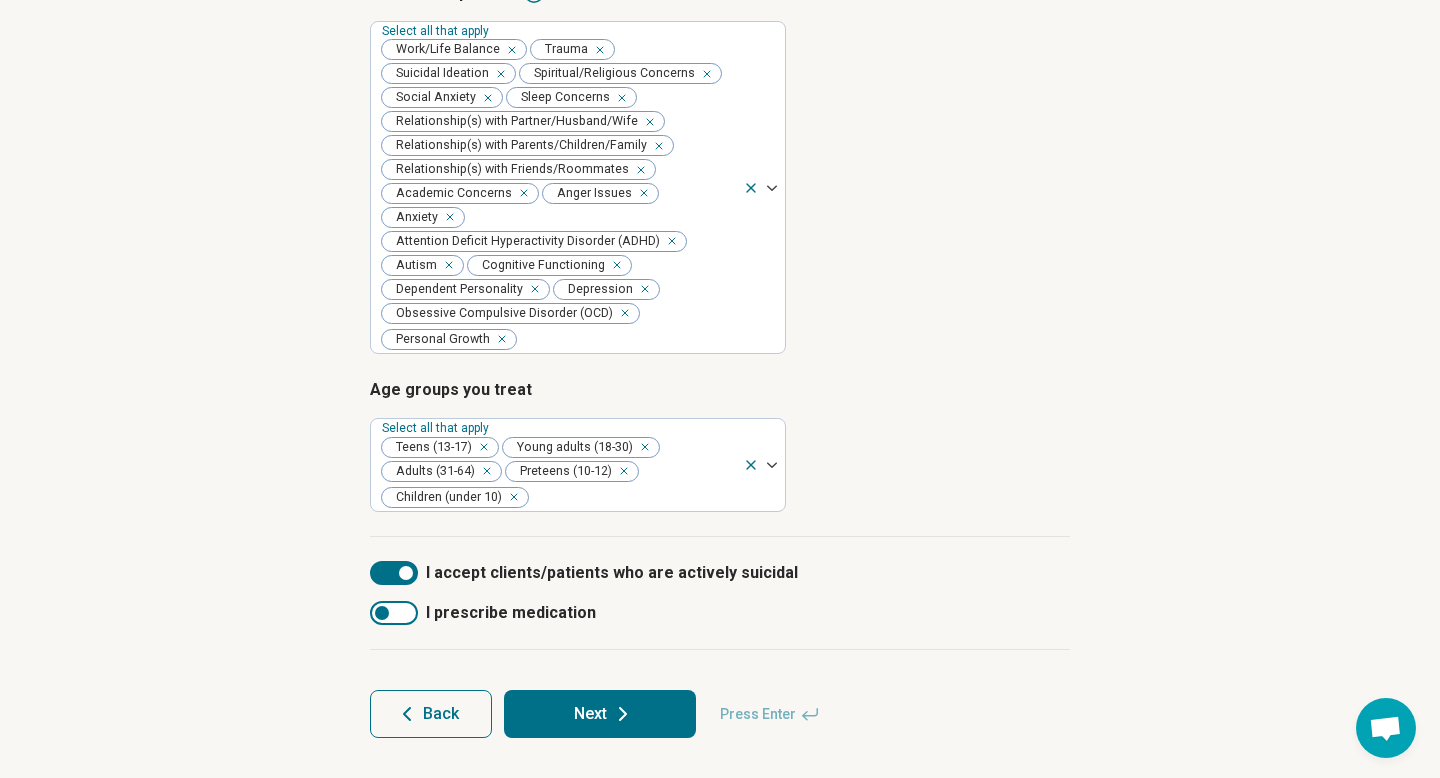 click on "Next" at bounding box center [600, 714] 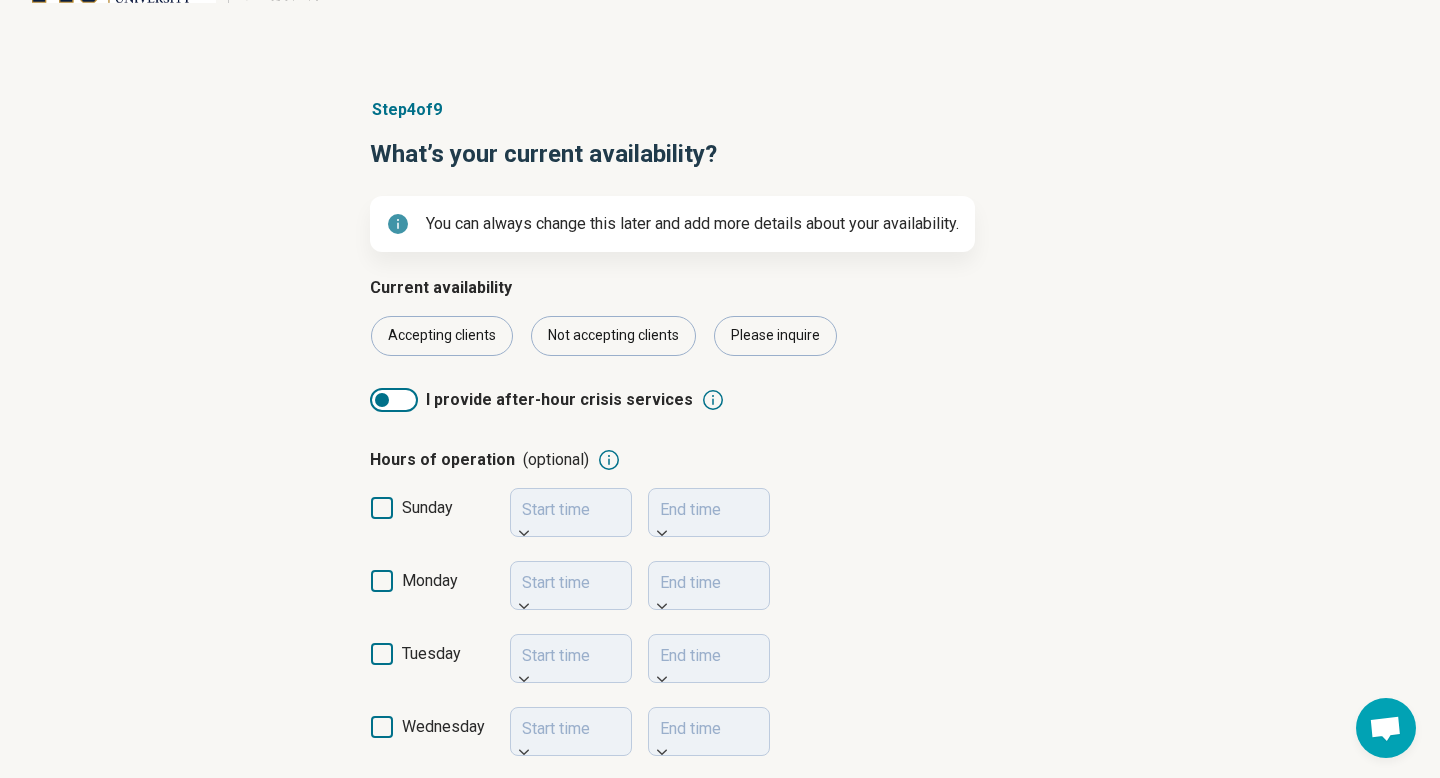 scroll, scrollTop: 105, scrollLeft: 0, axis: vertical 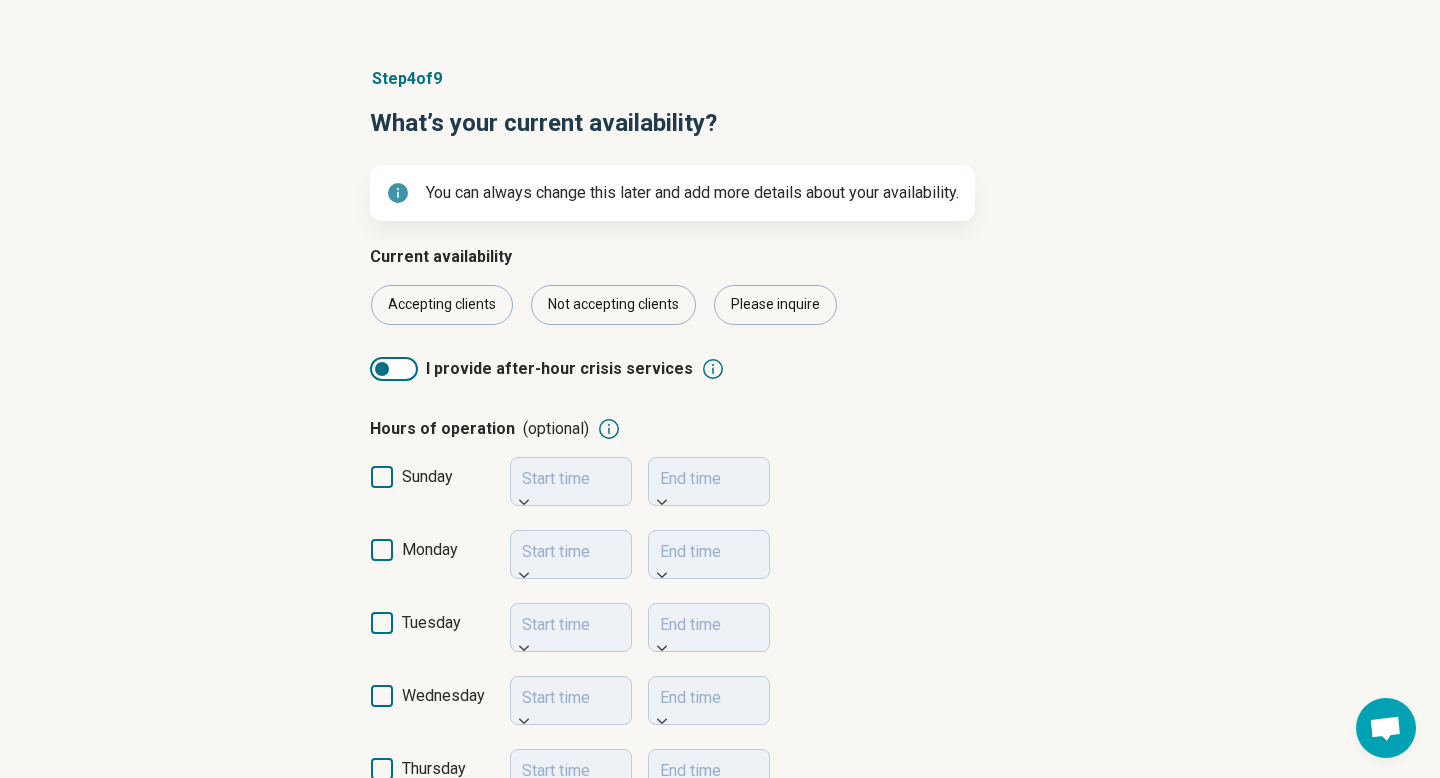 click on "Step  4  of  9 What’s your current availability? You can always change this later and add more details about your availability. Current availability Accepting clients Not accepting clients Please inquire I provide after-hour crisis services Hours of operation (optional) sunday Start time End time monday Start time End time tuesday Start time End time wednesday Start time End time thursday Start time End time friday Start time End time saturday Start time End time Availability for recently discharged patients I reserve times throughout the week to be available for new clients after discharge from the hospital. I am able to adjust scheduling to accommodate new clients after their hospitalization. Back Next Press Enter" at bounding box center [720, 662] 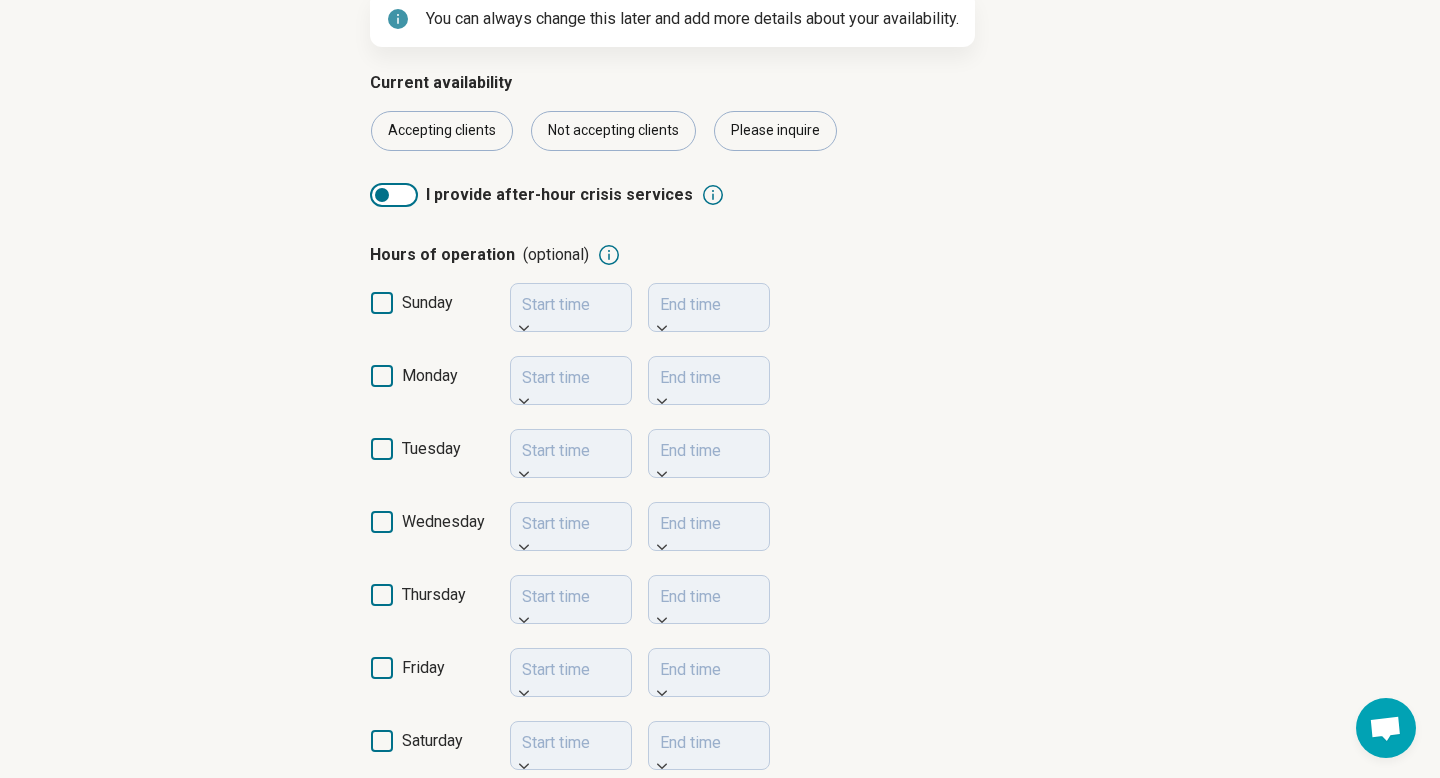 scroll, scrollTop: 284, scrollLeft: 0, axis: vertical 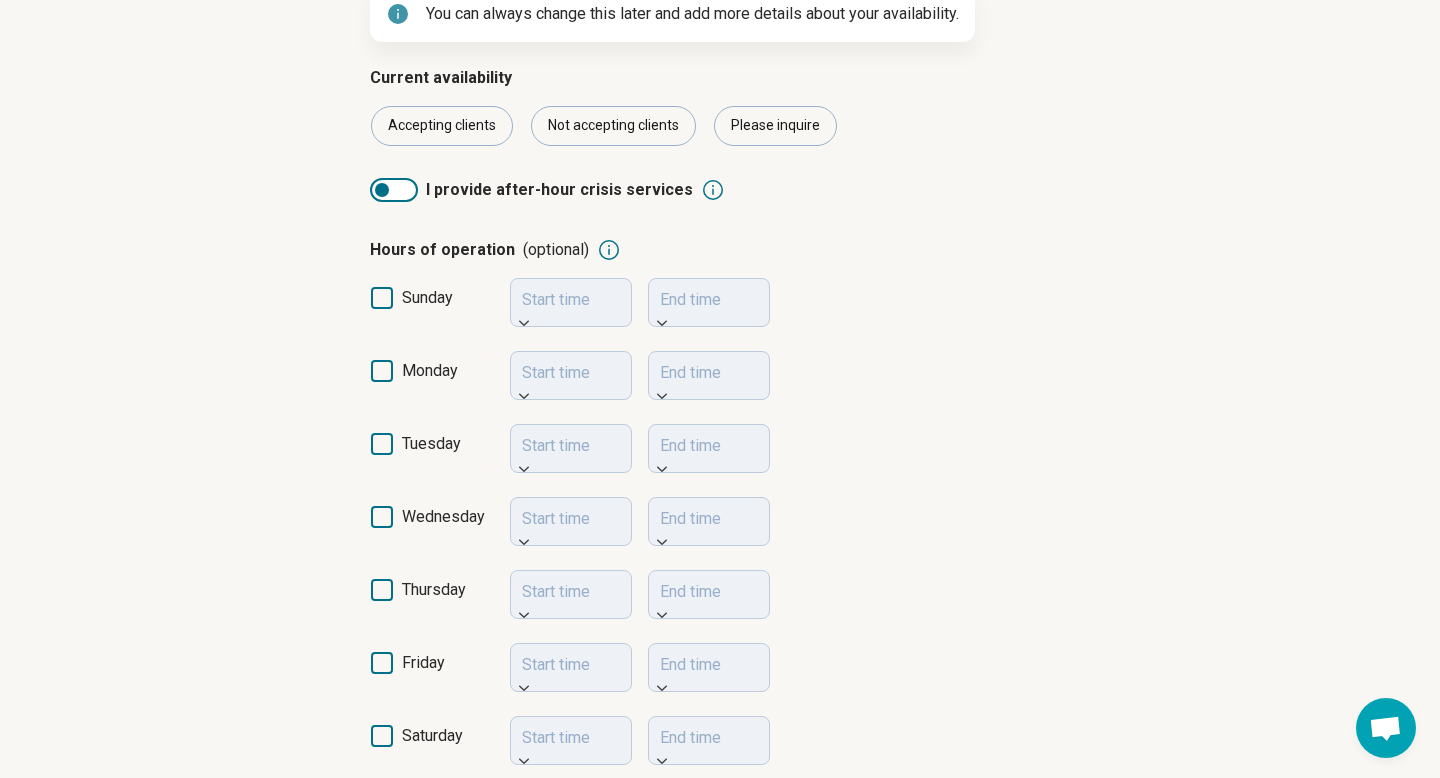 click on "monday" at bounding box center [432, 379] 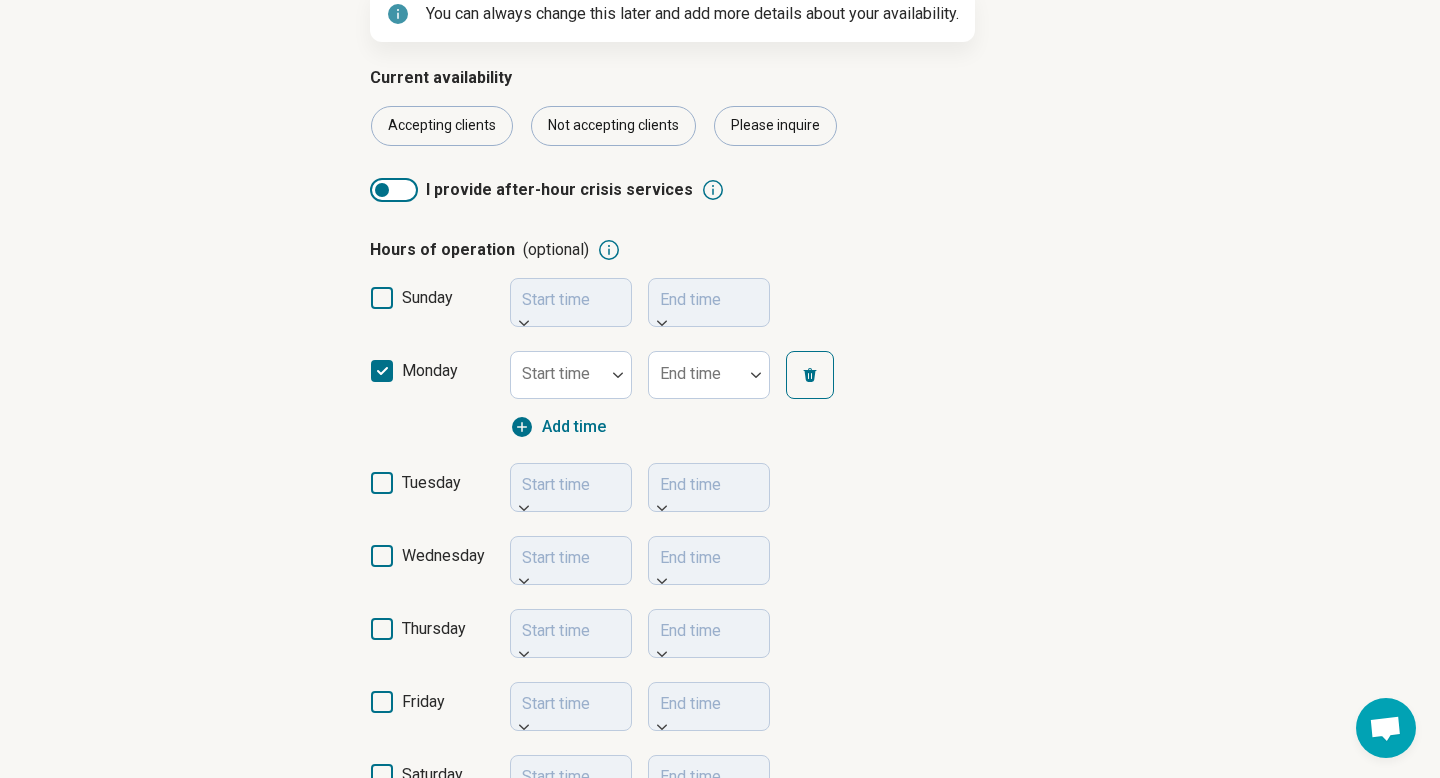scroll, scrollTop: 10, scrollLeft: 0, axis: vertical 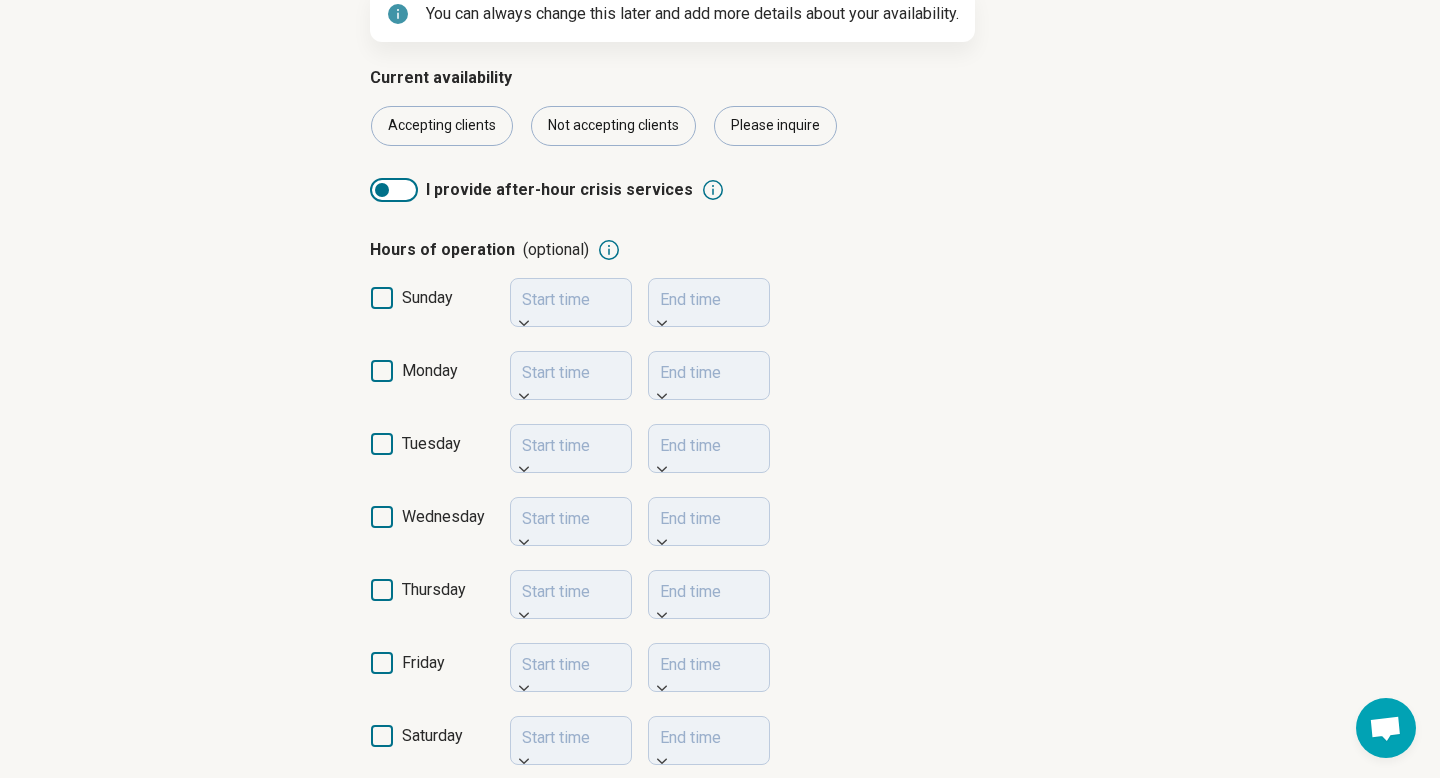 click 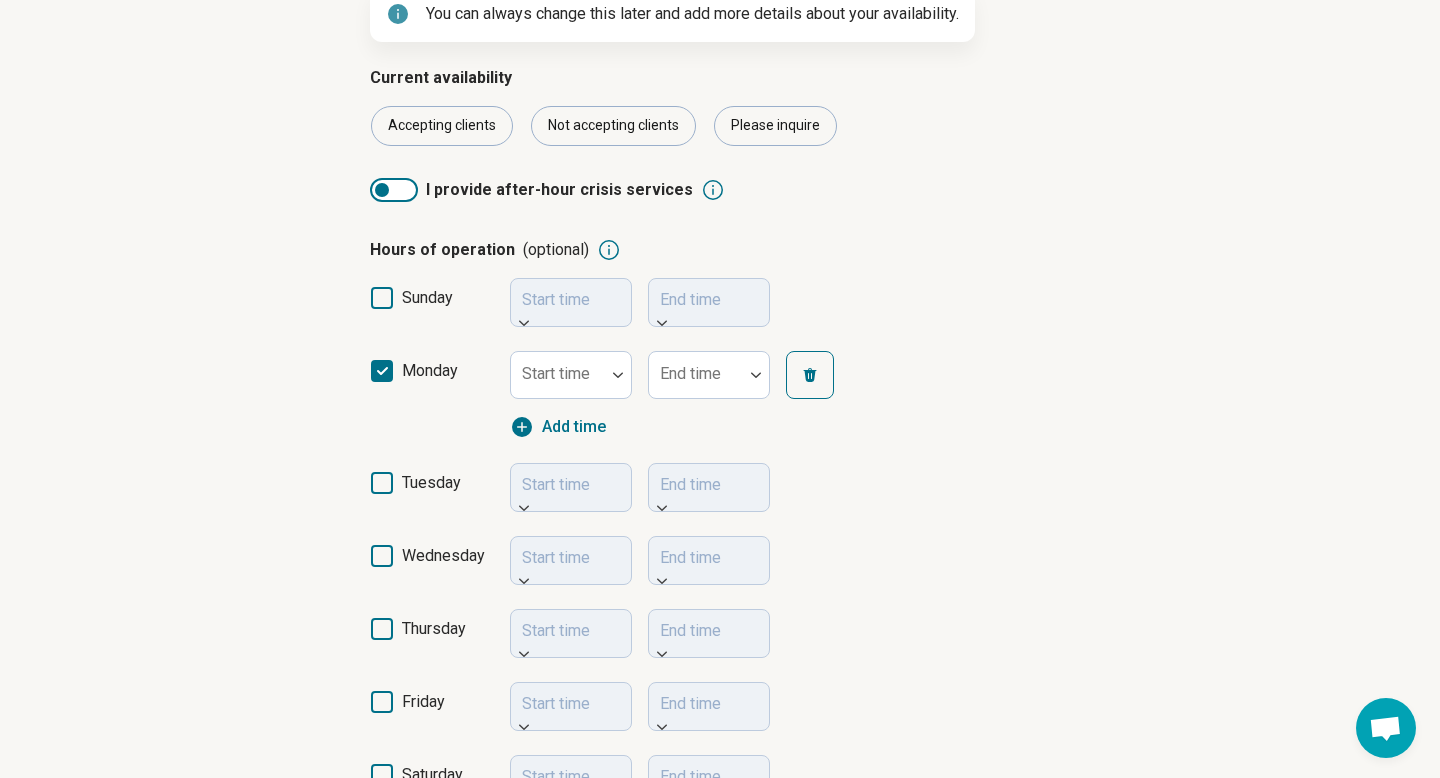 click 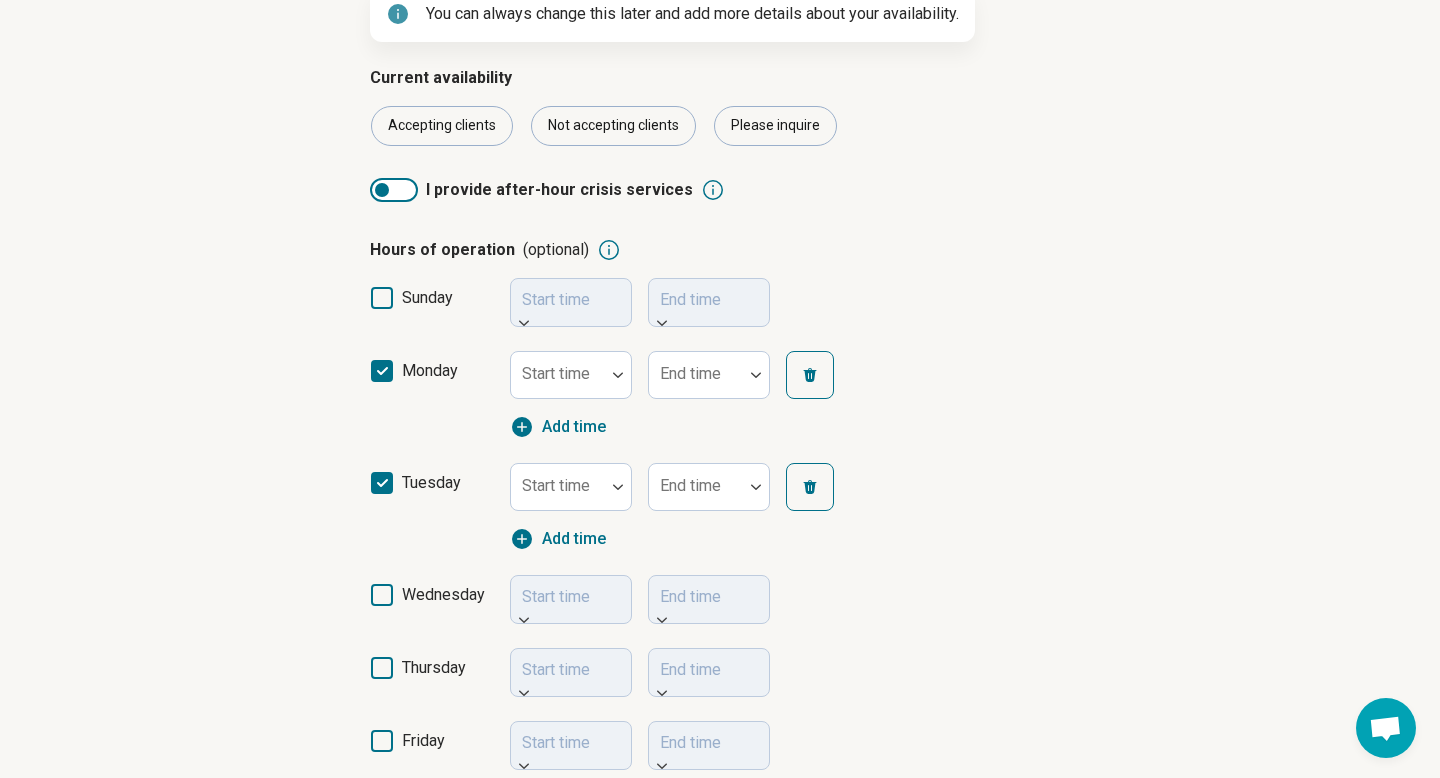 scroll, scrollTop: 10, scrollLeft: 0, axis: vertical 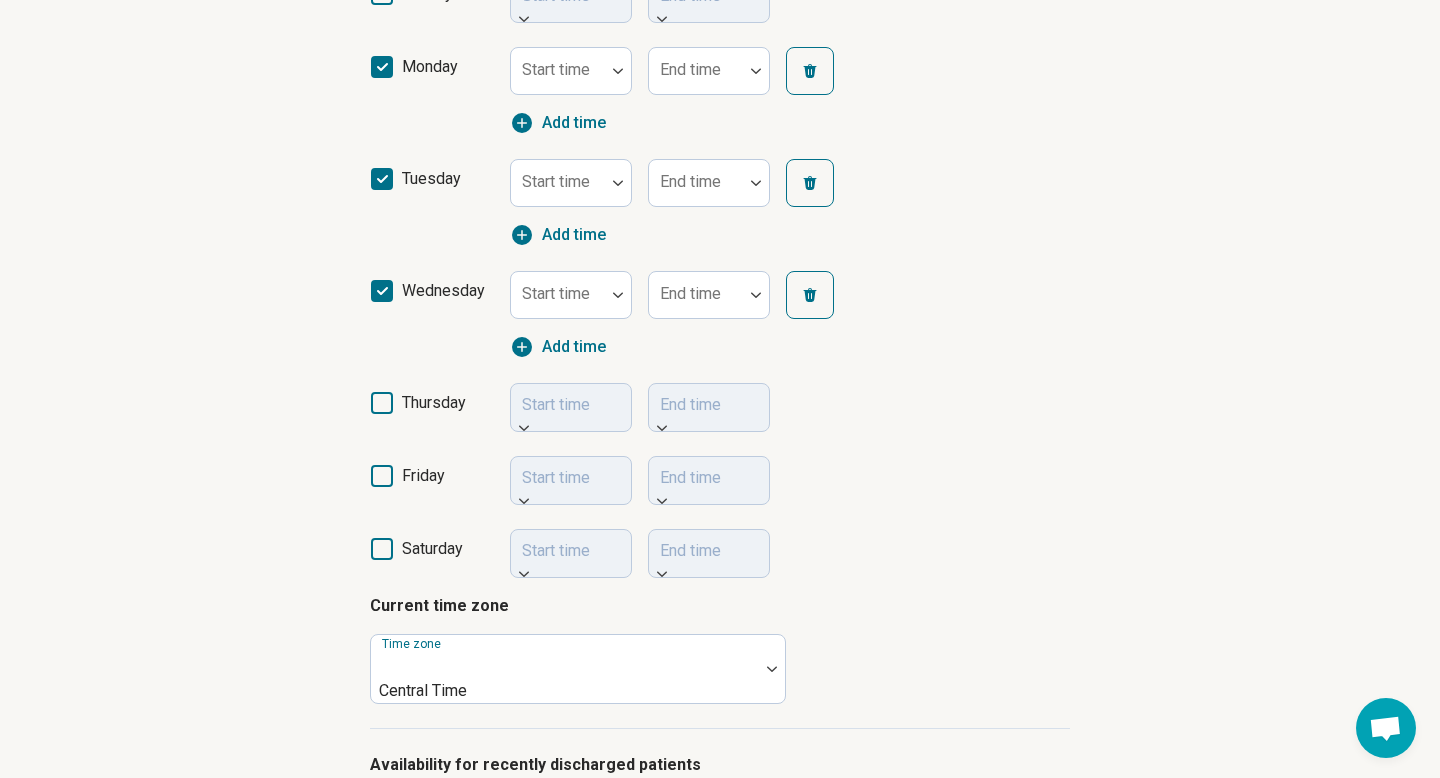 click 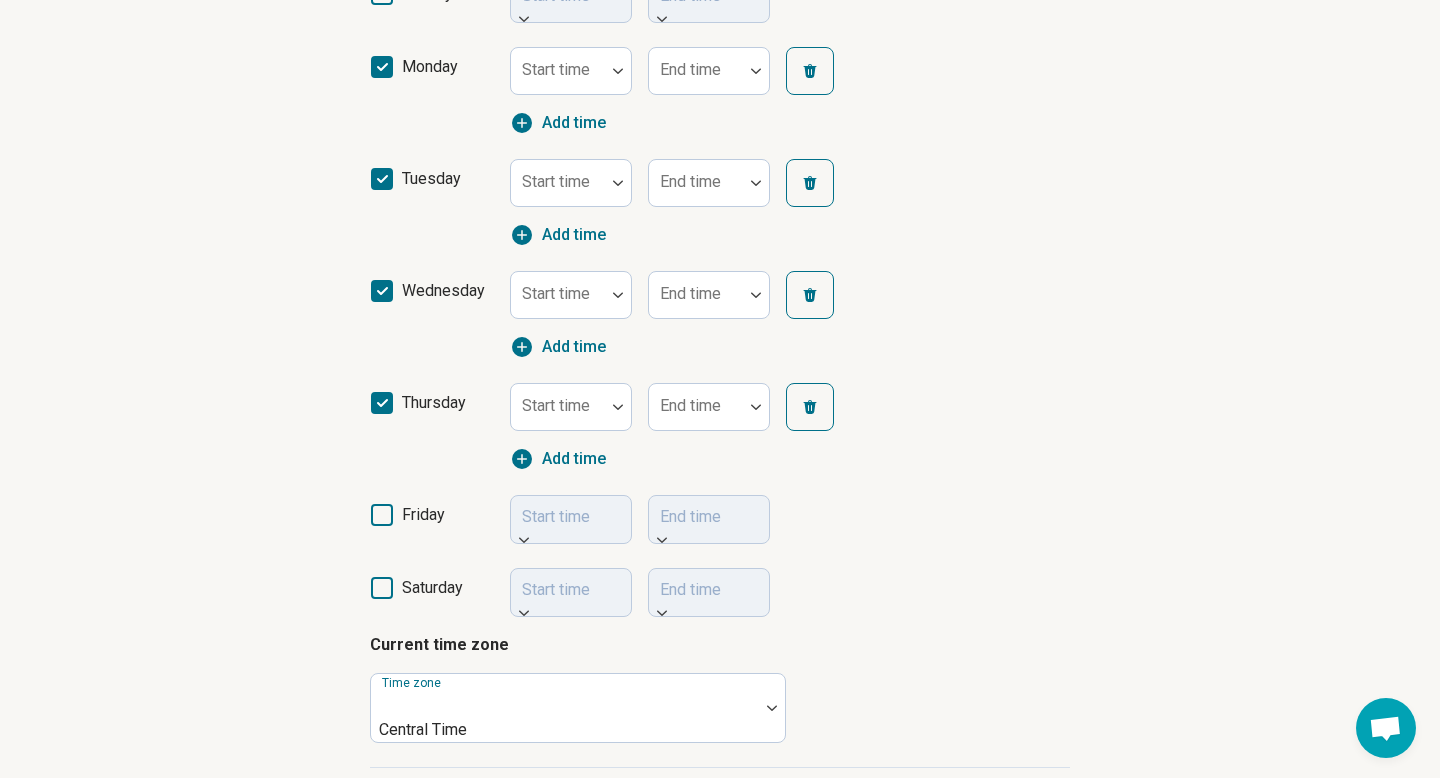 scroll, scrollTop: 10, scrollLeft: 0, axis: vertical 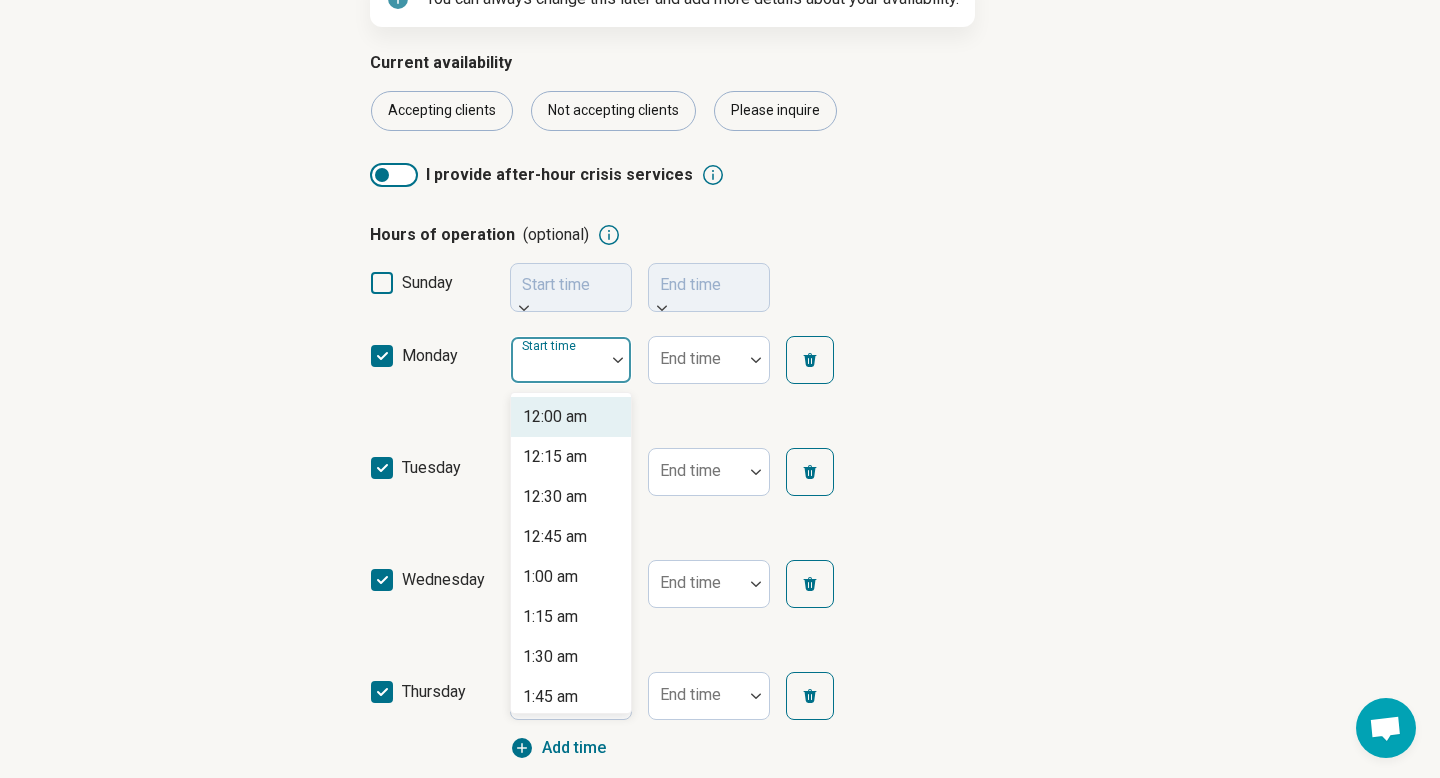 click on "Start time" at bounding box center [571, 360] 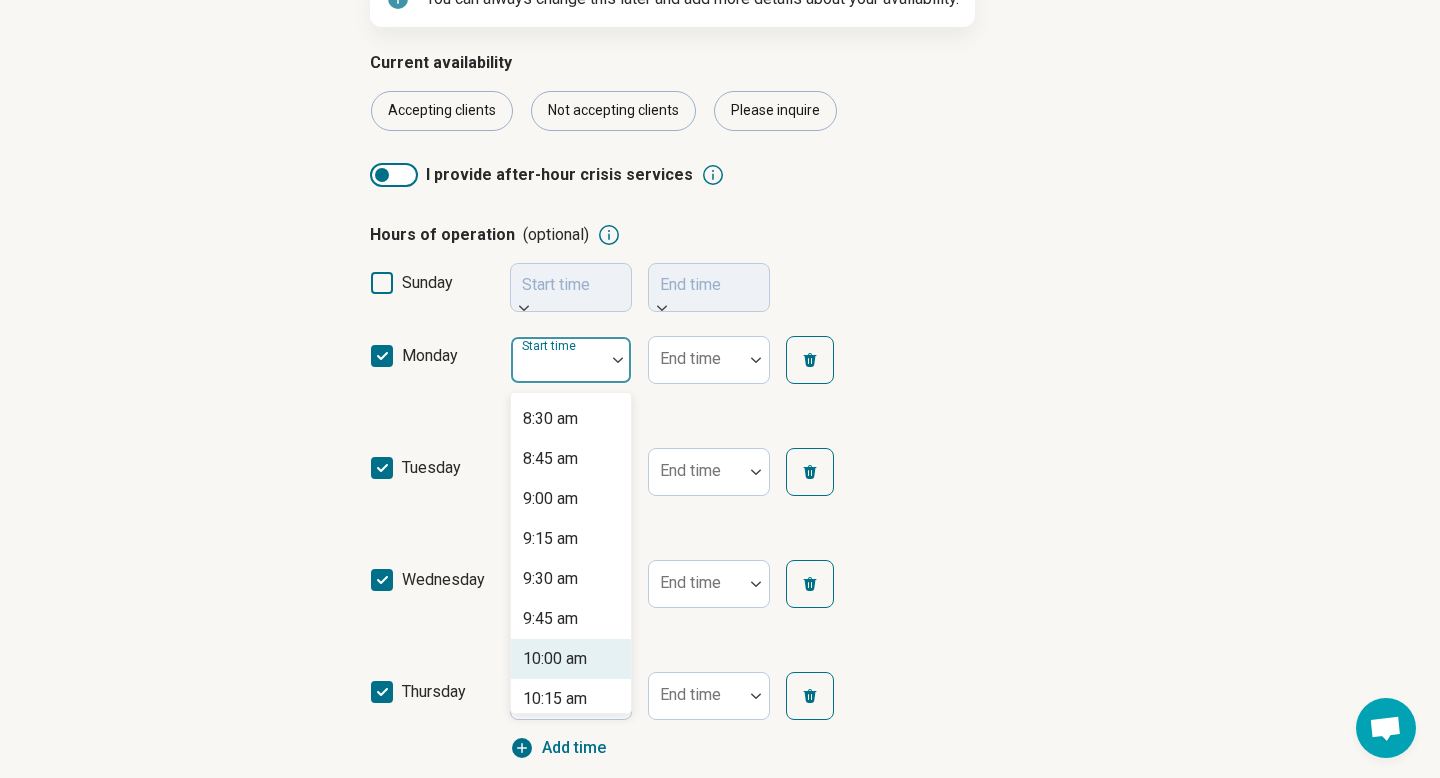 scroll, scrollTop: 1349, scrollLeft: 0, axis: vertical 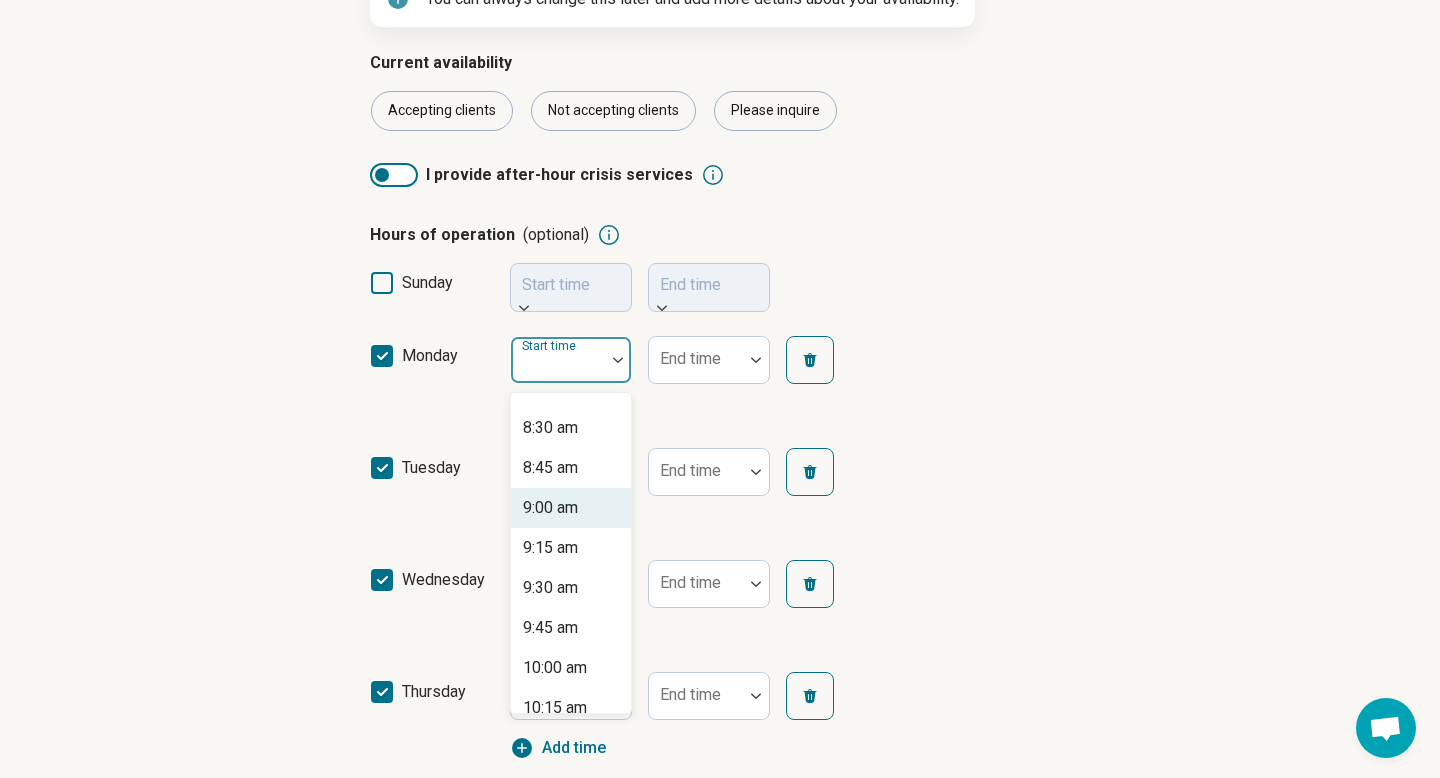 click on "9:00 am" at bounding box center [550, 508] 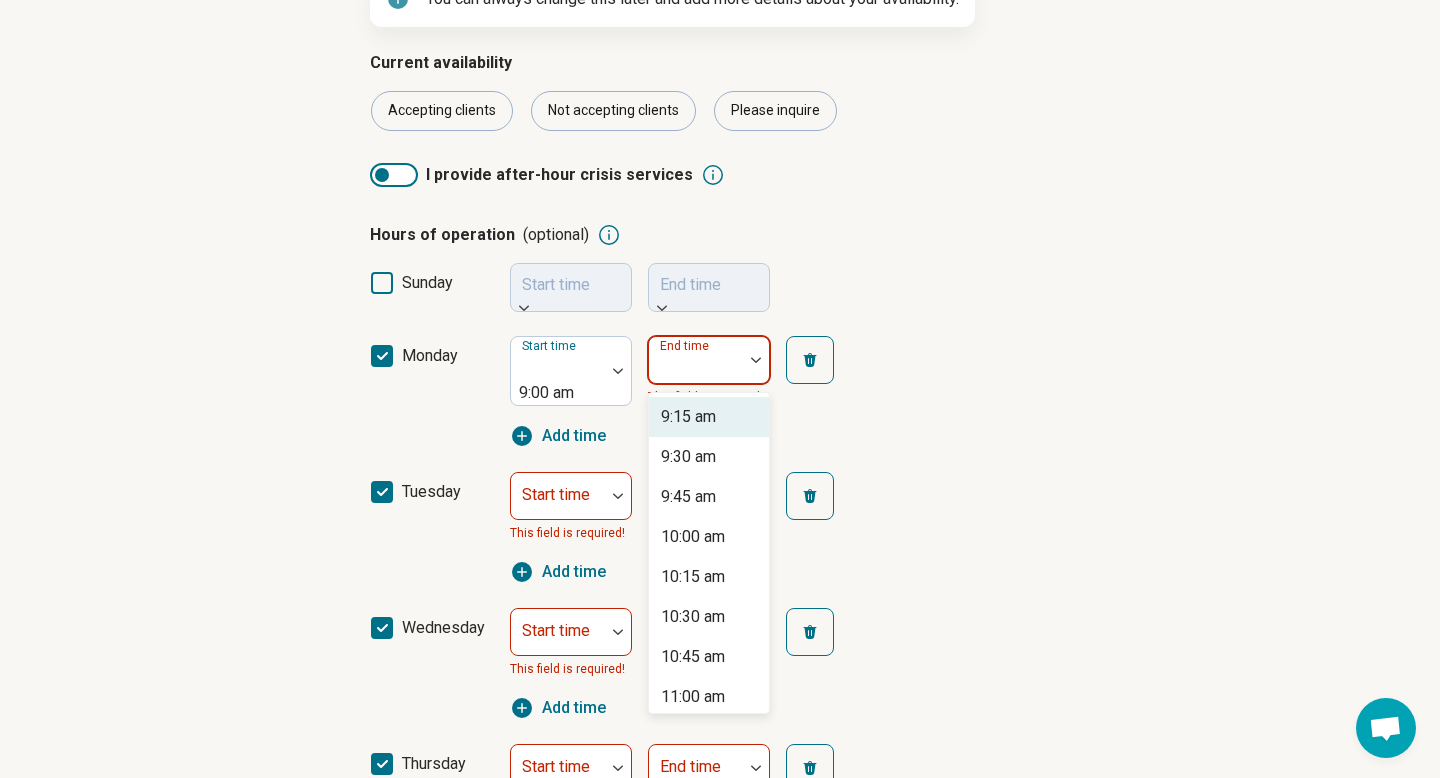 click at bounding box center [696, 368] 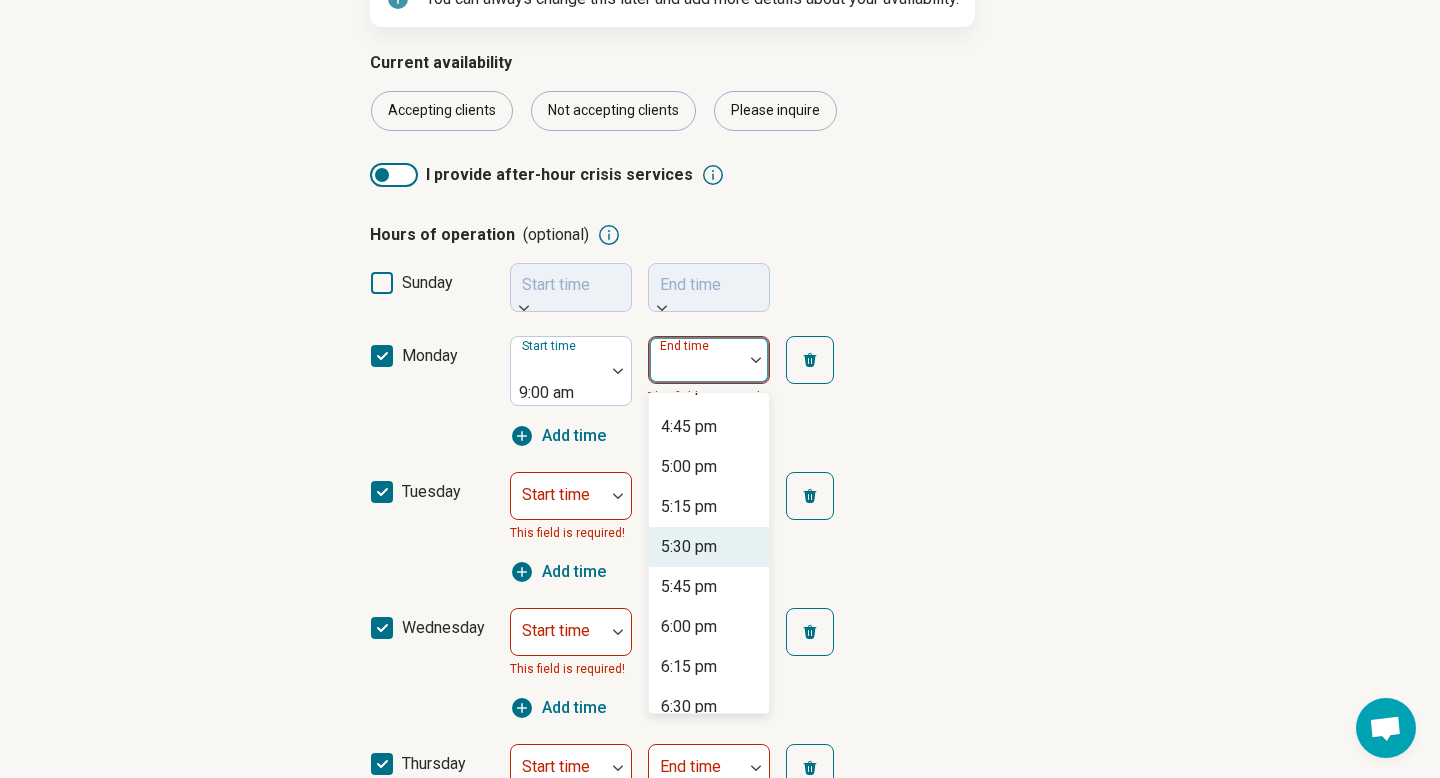 scroll, scrollTop: 1186, scrollLeft: 0, axis: vertical 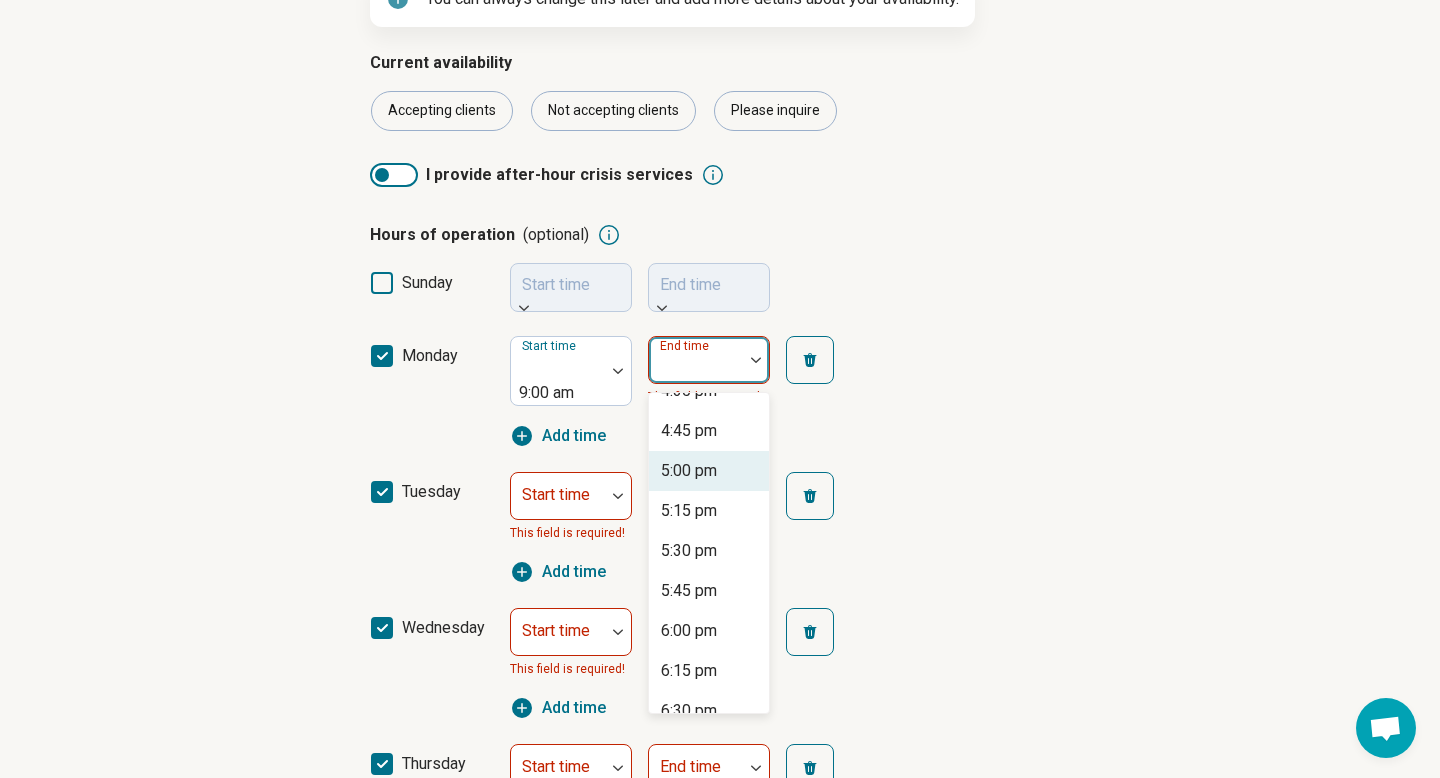 click on "5:00 pm" at bounding box center [689, 471] 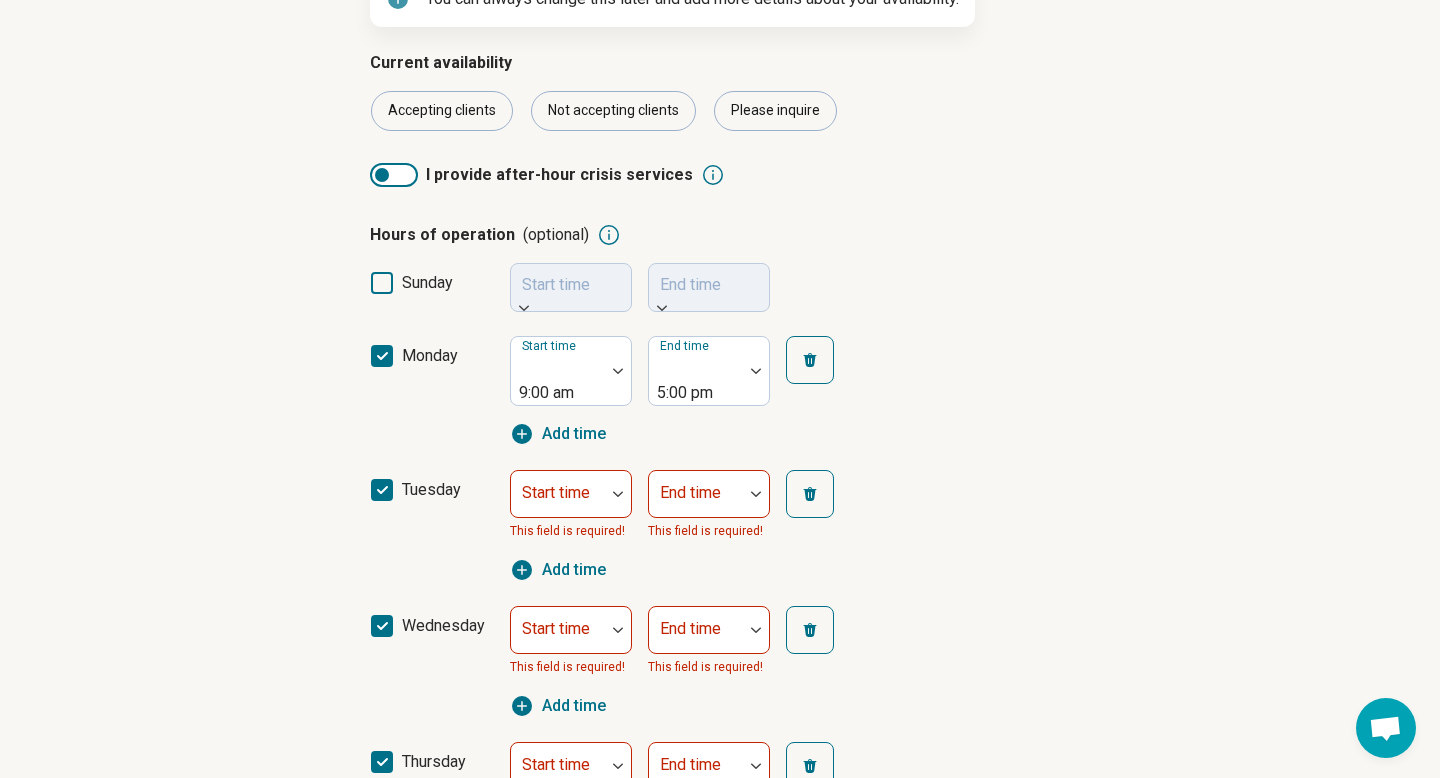 click on "[DAY] Start time This field is required! End time This field is required! Add time" at bounding box center (720, 526) 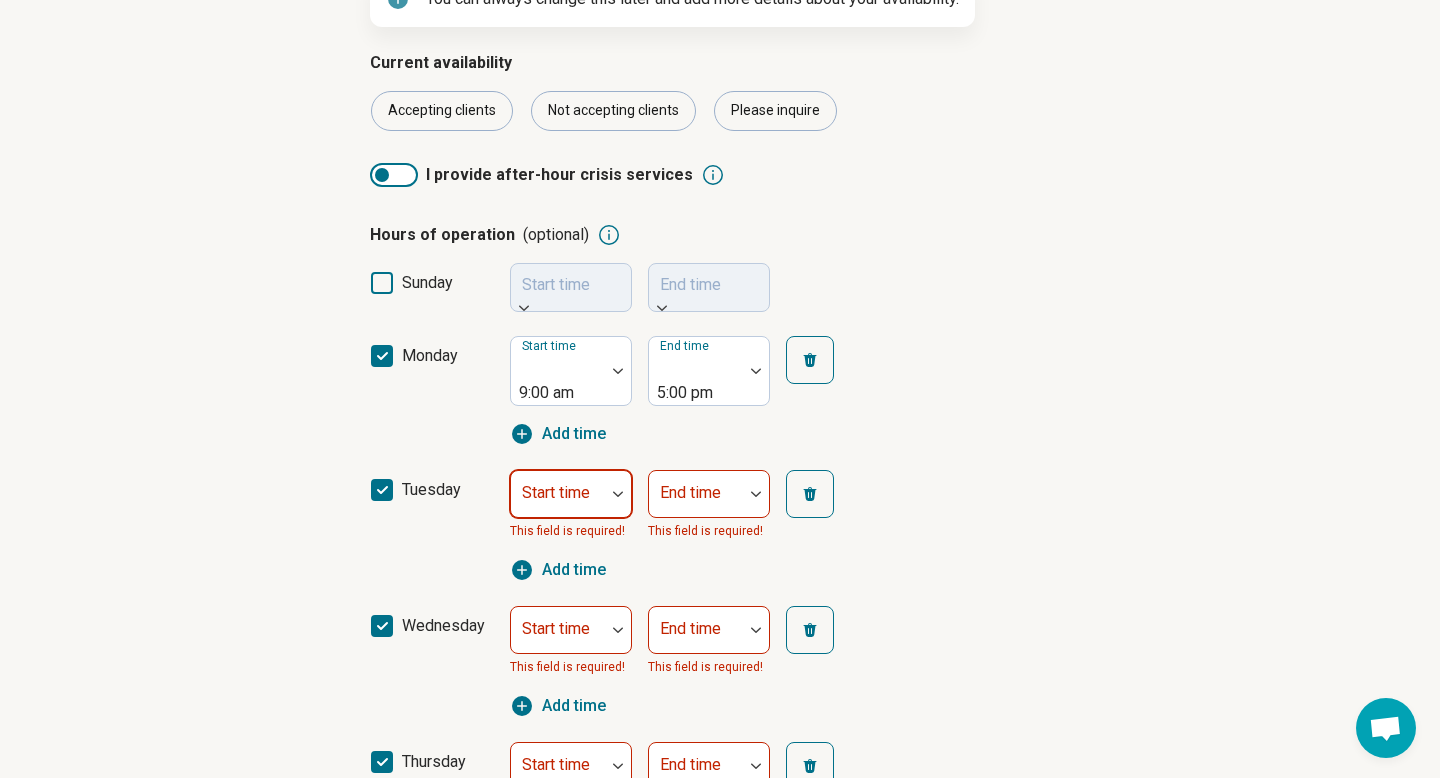 click at bounding box center (558, 502) 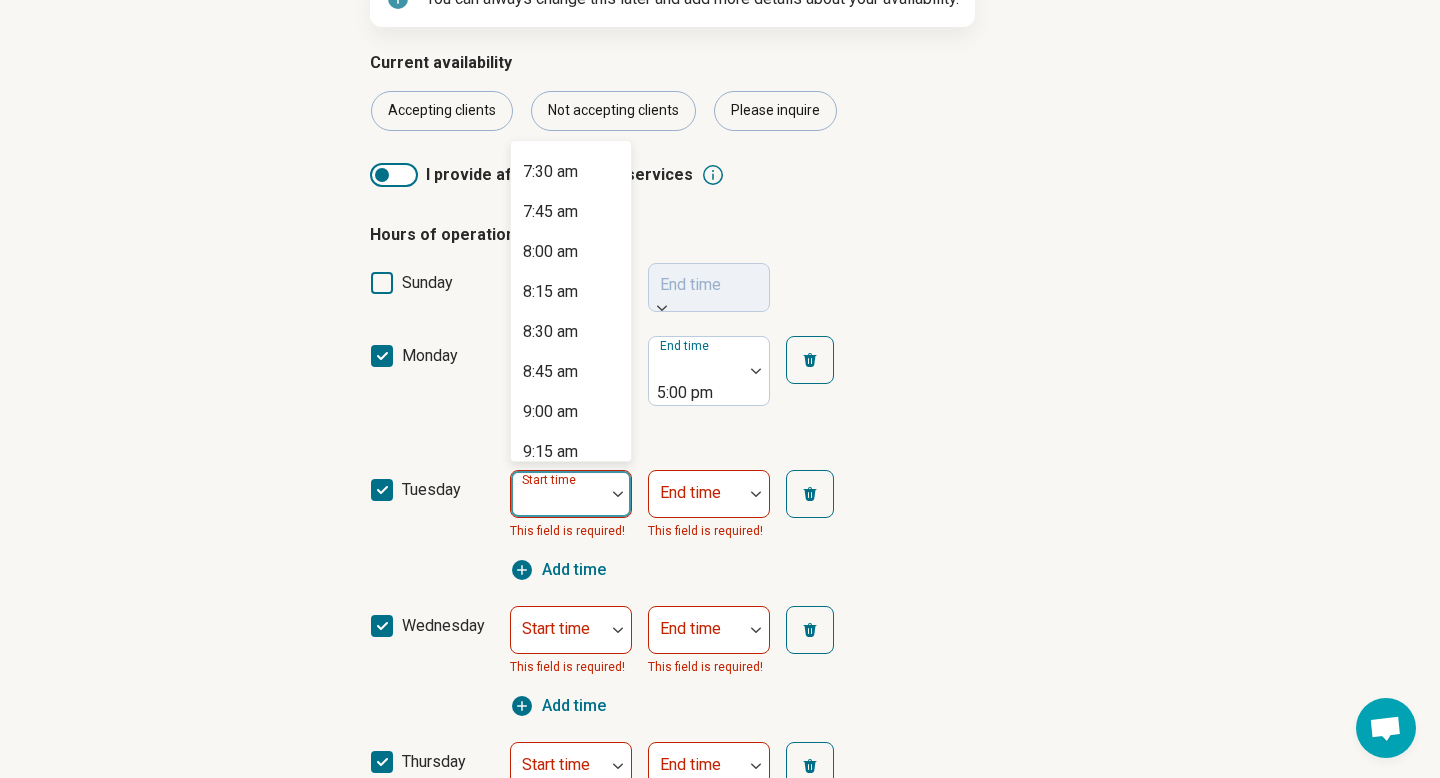 scroll, scrollTop: 1192, scrollLeft: 0, axis: vertical 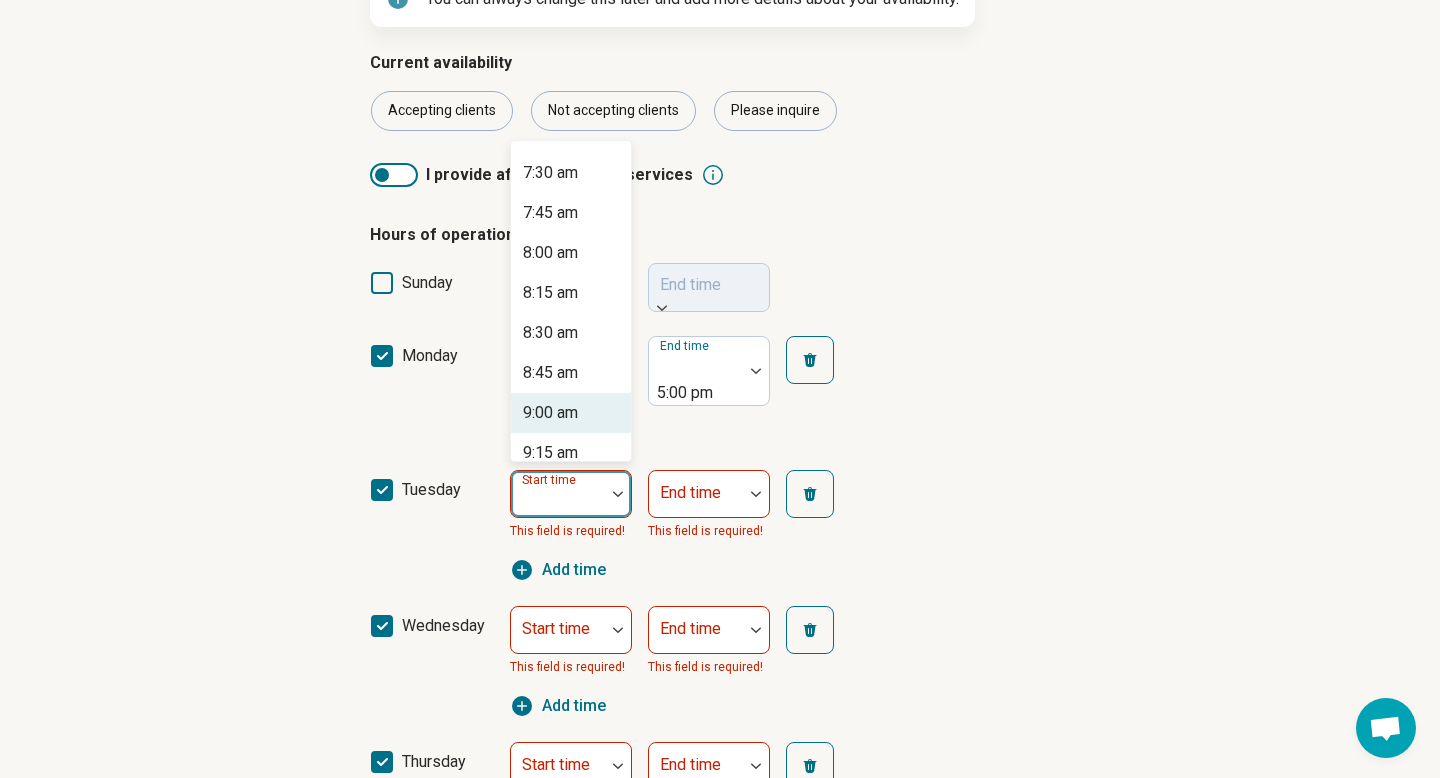 type on "*" 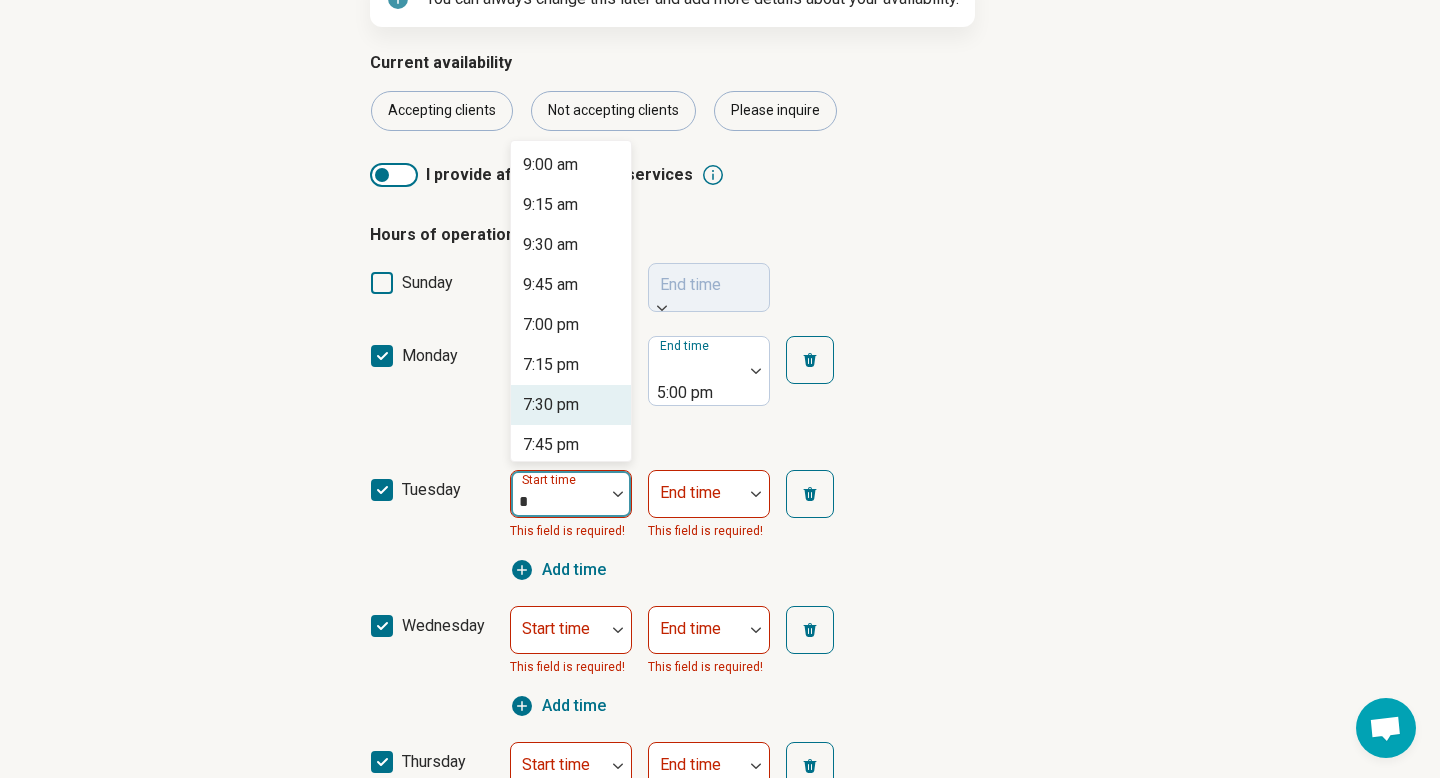 scroll, scrollTop: 168, scrollLeft: 0, axis: vertical 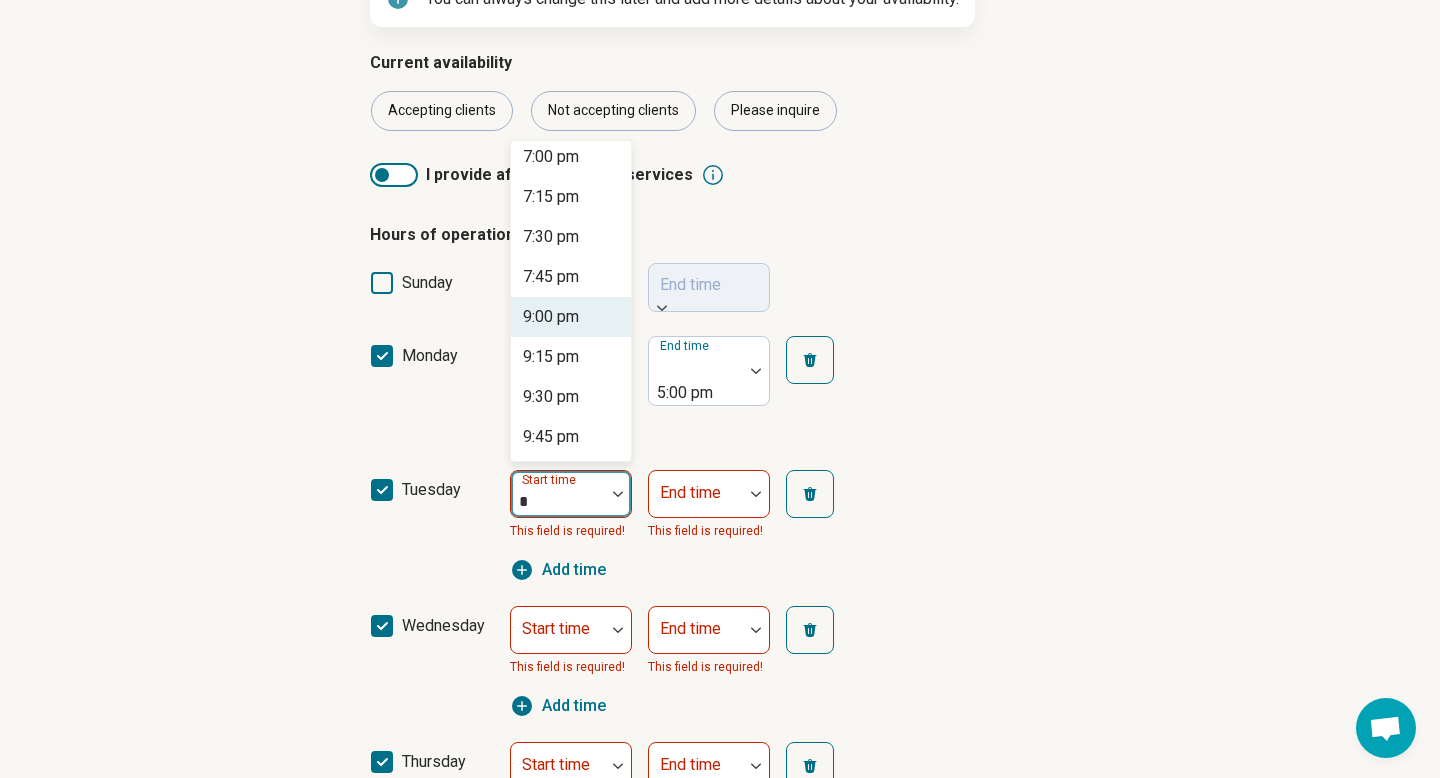 click on "9:00 pm" at bounding box center [551, 317] 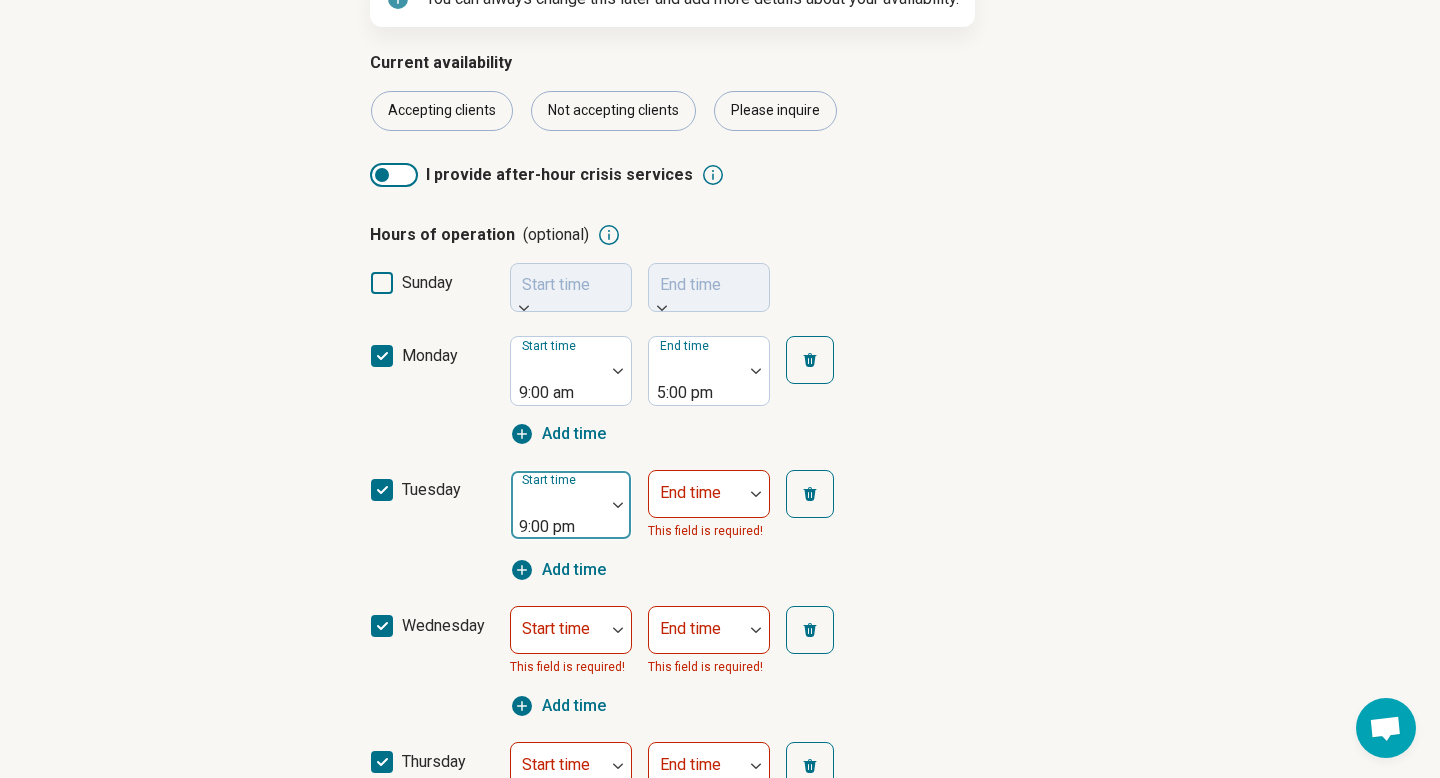 click on "9:00 pm" at bounding box center [558, 505] 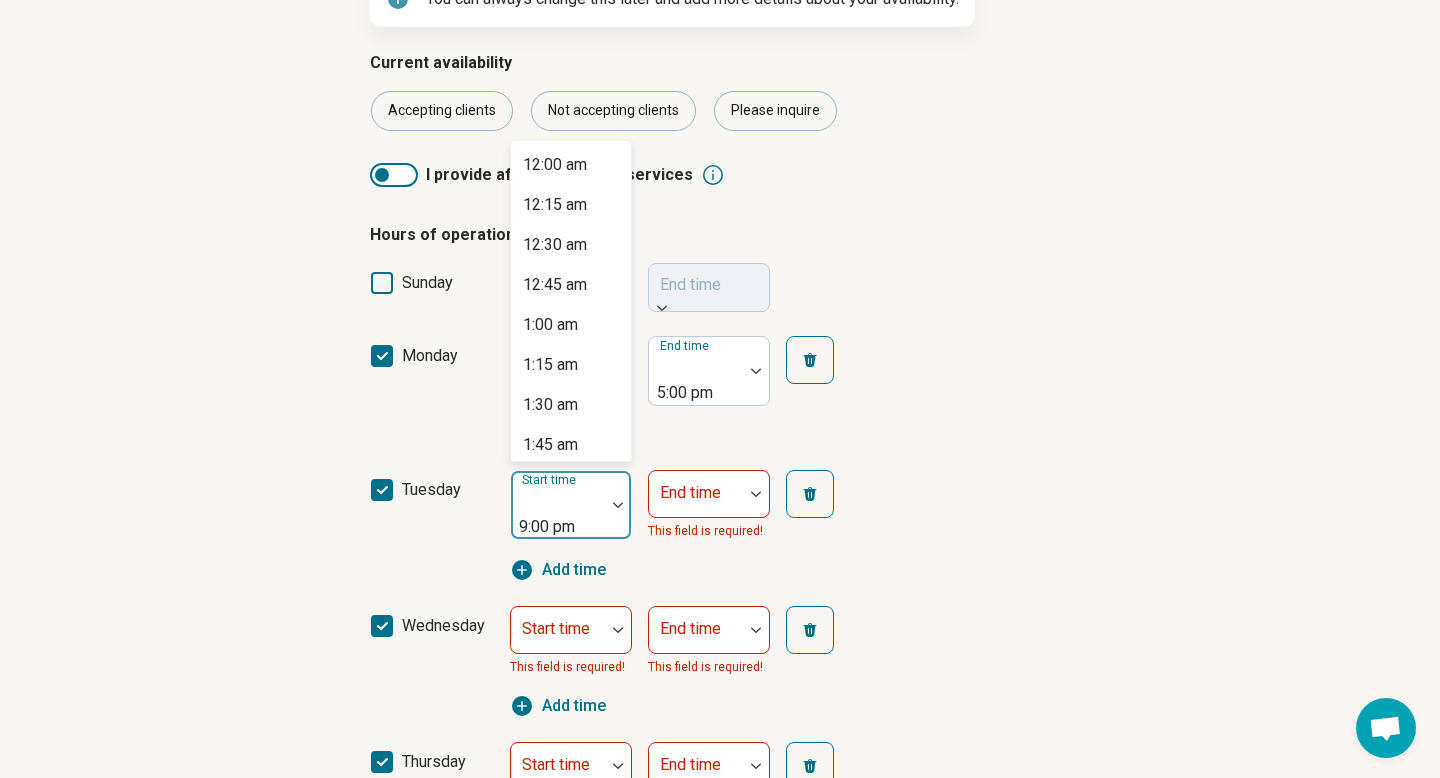 scroll, scrollTop: 3097, scrollLeft: 0, axis: vertical 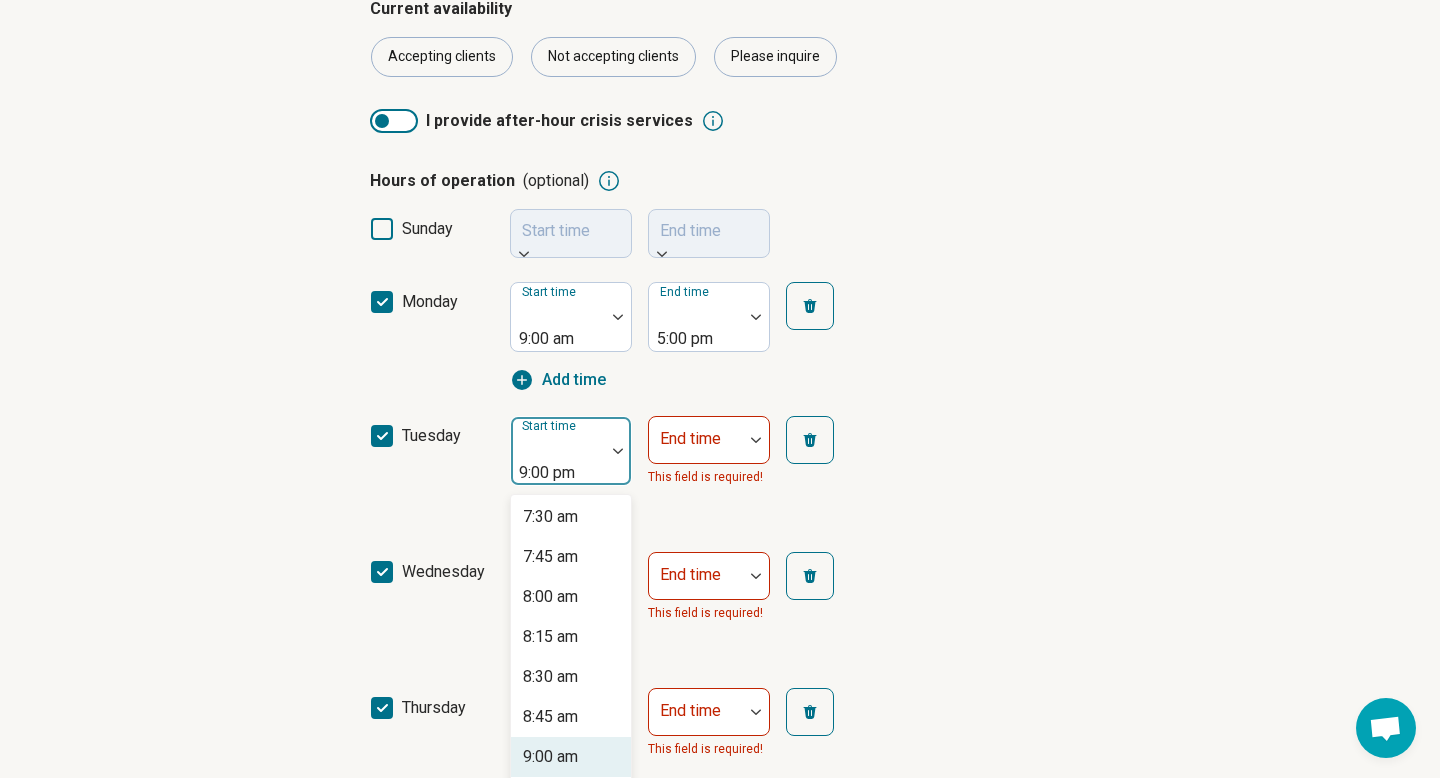 click on "9:00 am" at bounding box center [550, 757] 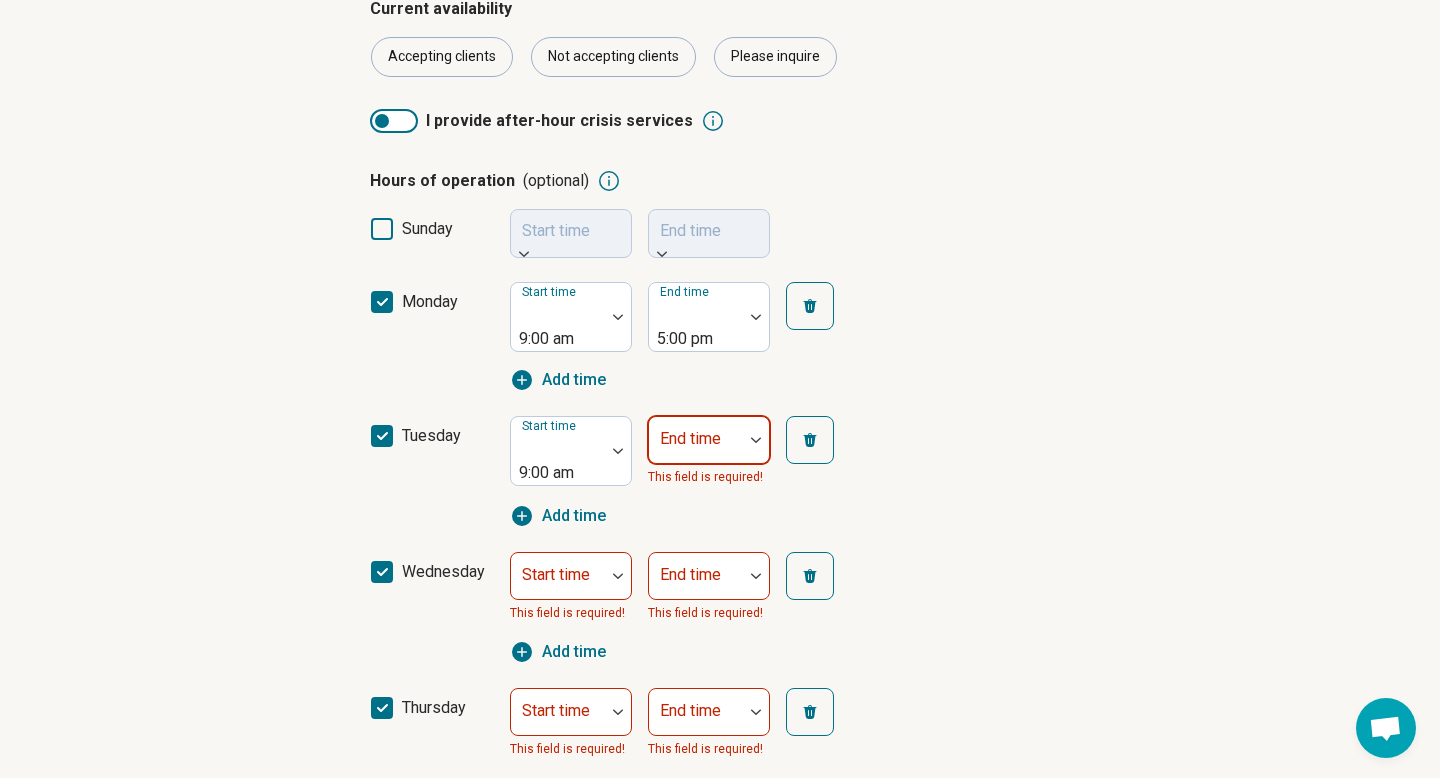 click on "End time" at bounding box center [709, 440] 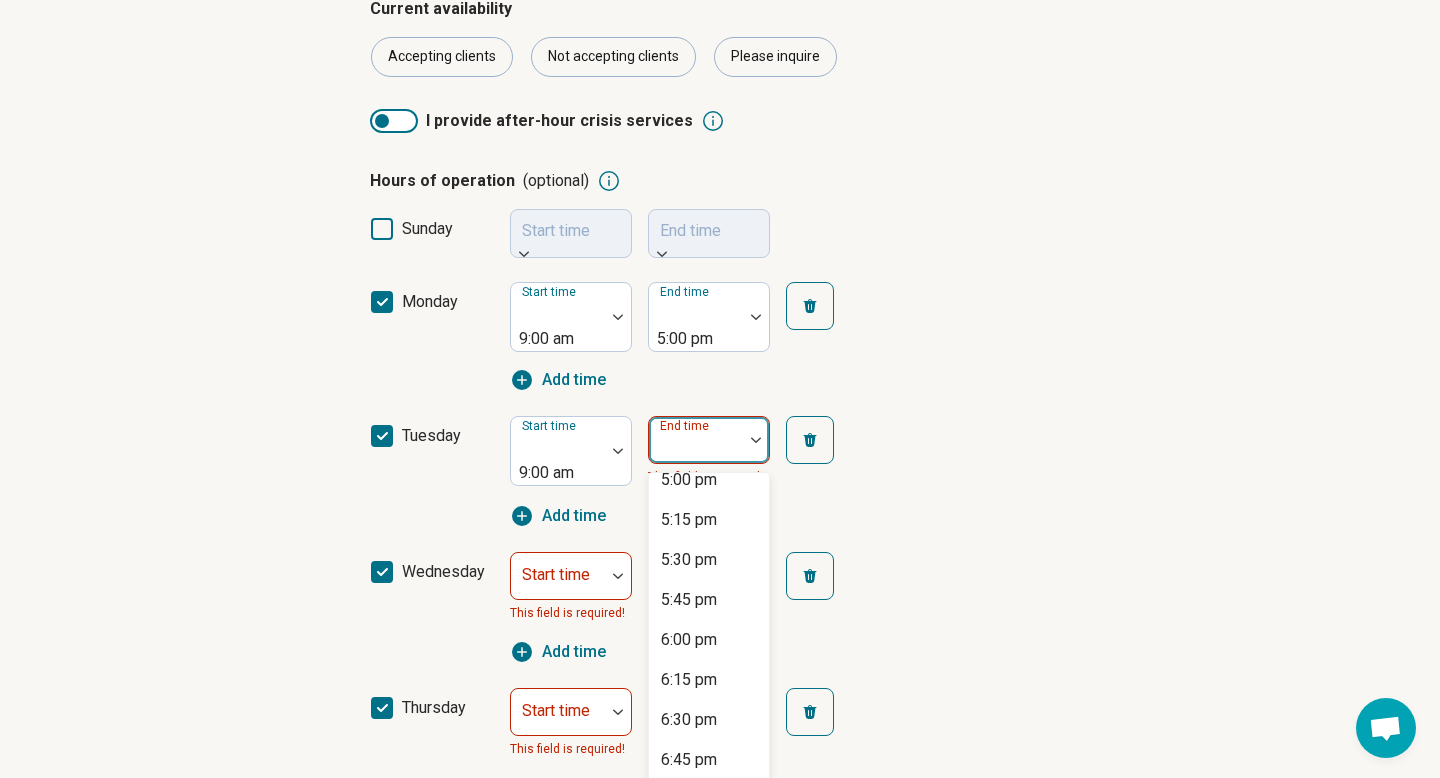 scroll, scrollTop: 1258, scrollLeft: 0, axis: vertical 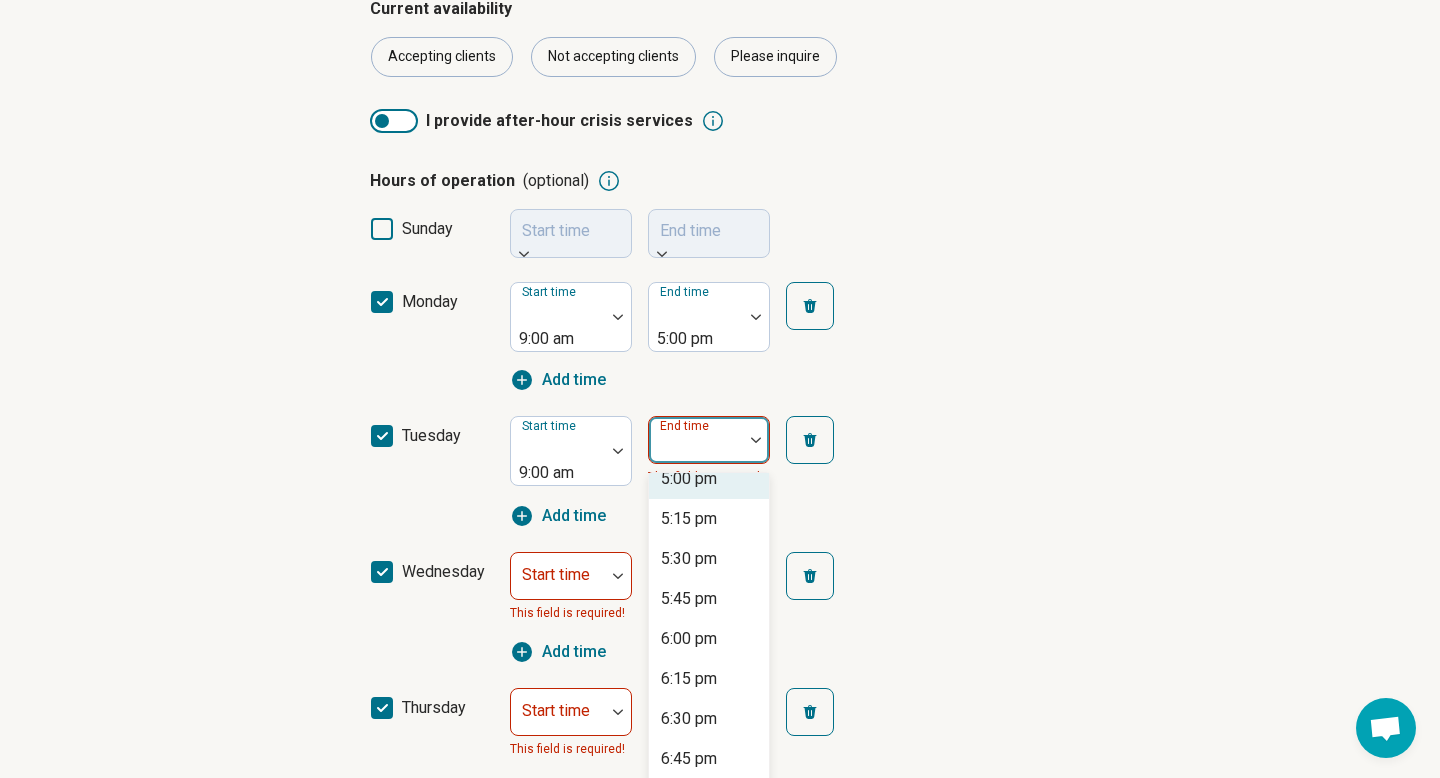 click on "5:00 pm" at bounding box center [689, 479] 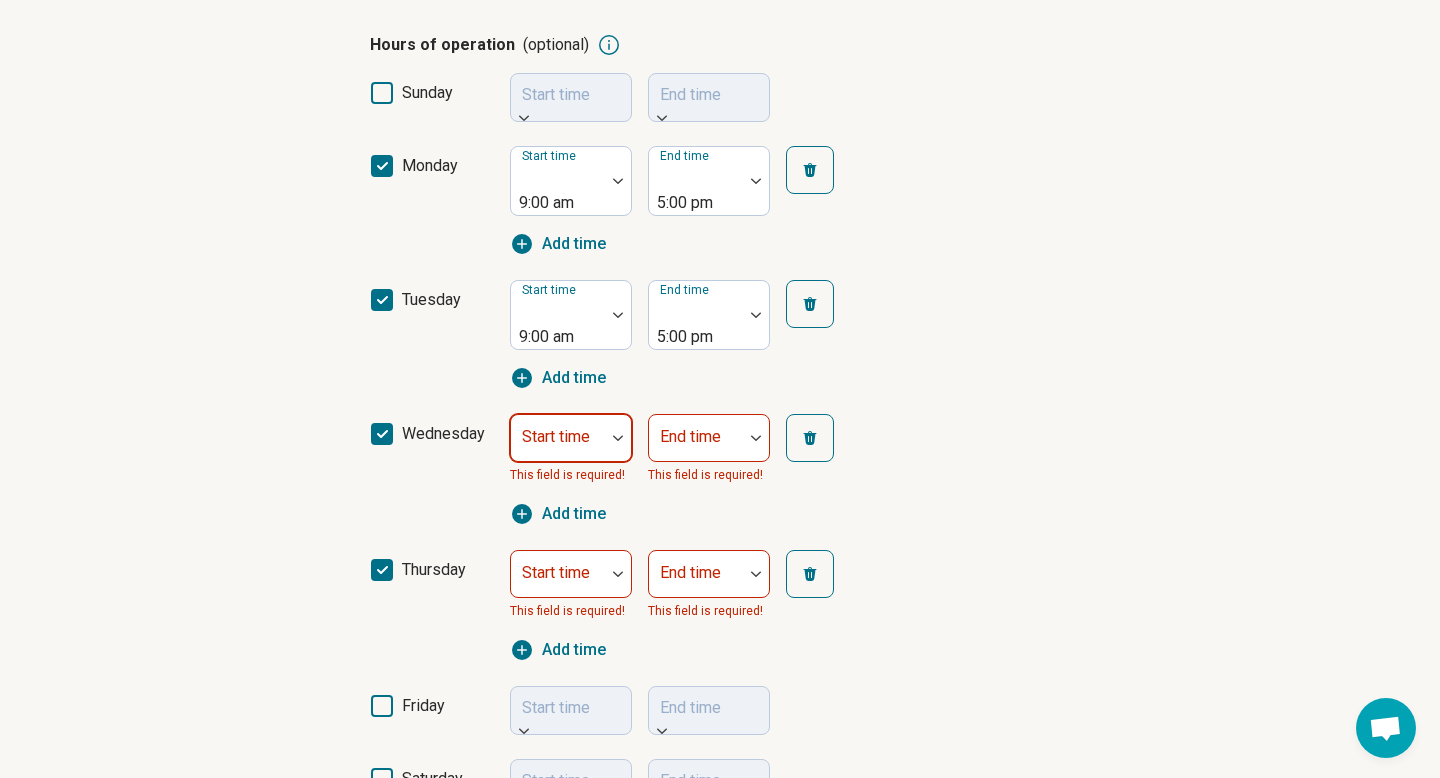 scroll, scrollTop: 490, scrollLeft: 0, axis: vertical 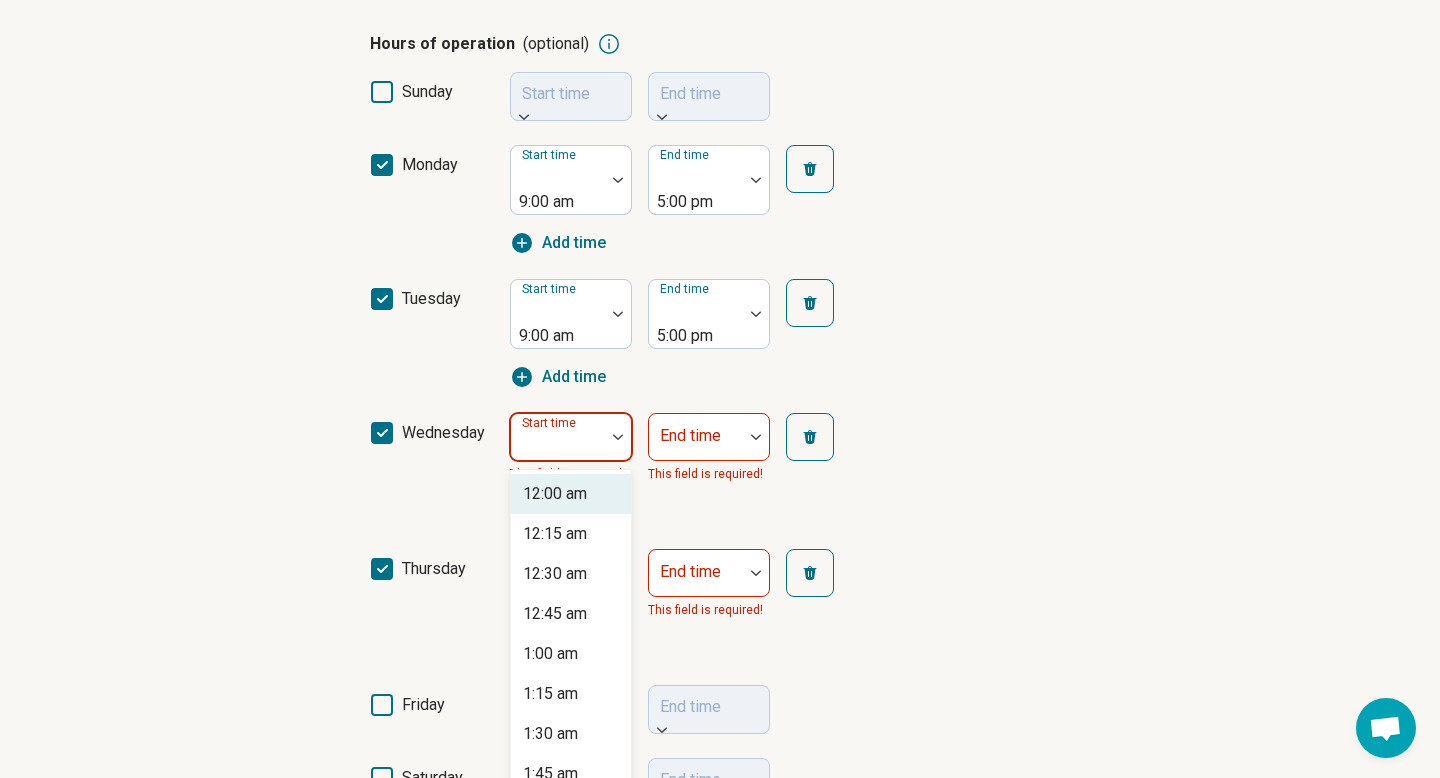 click on "Start time" at bounding box center [571, 437] 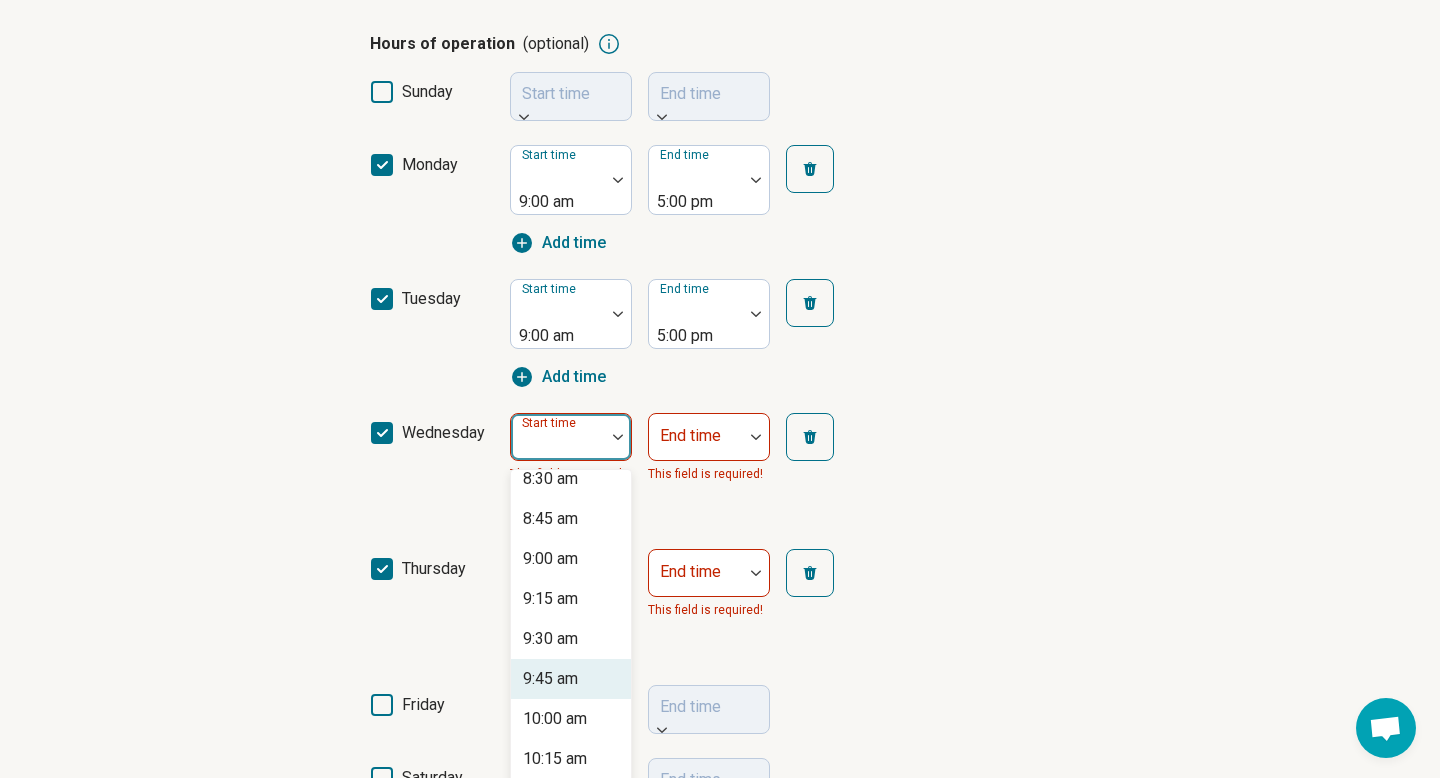 scroll, scrollTop: 1388, scrollLeft: 0, axis: vertical 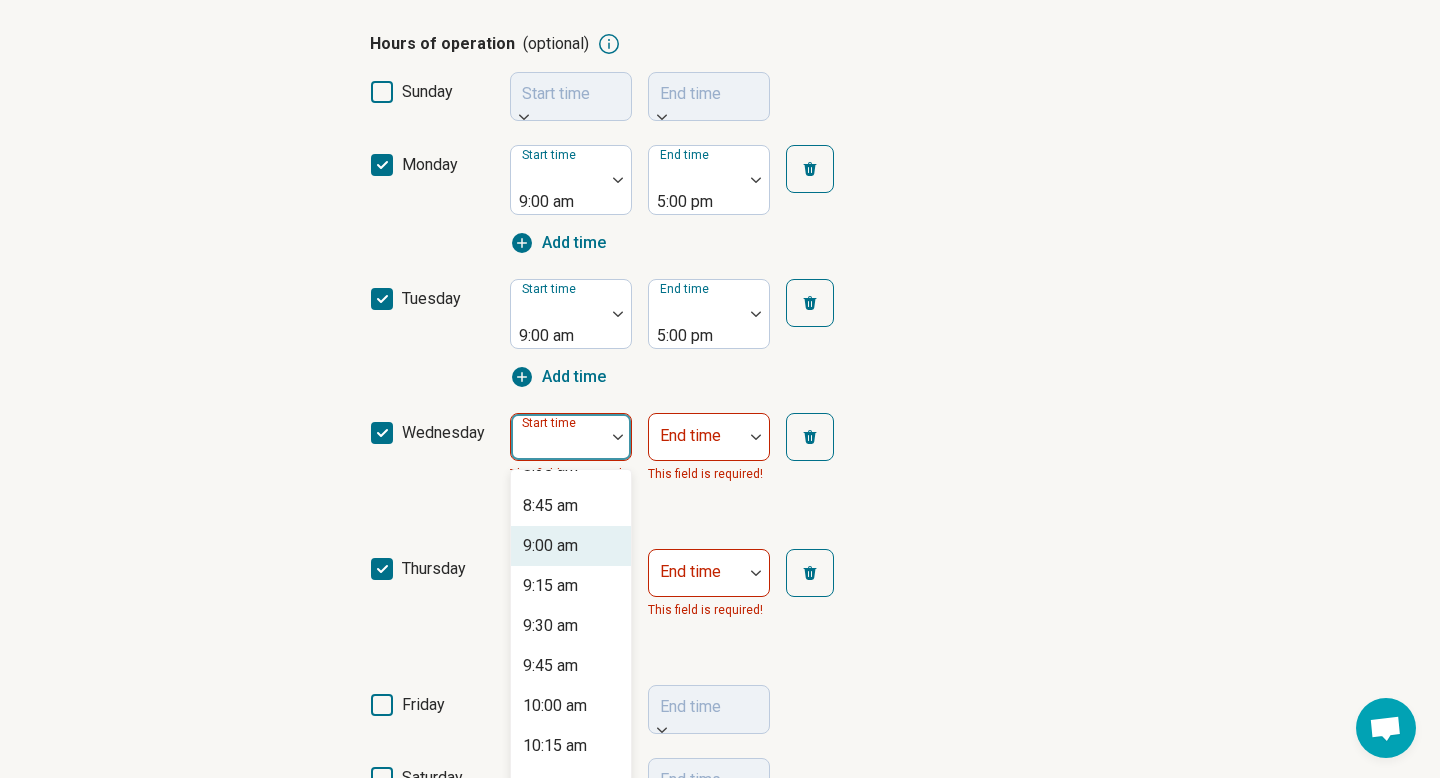 click on "9:00 am" at bounding box center (550, 546) 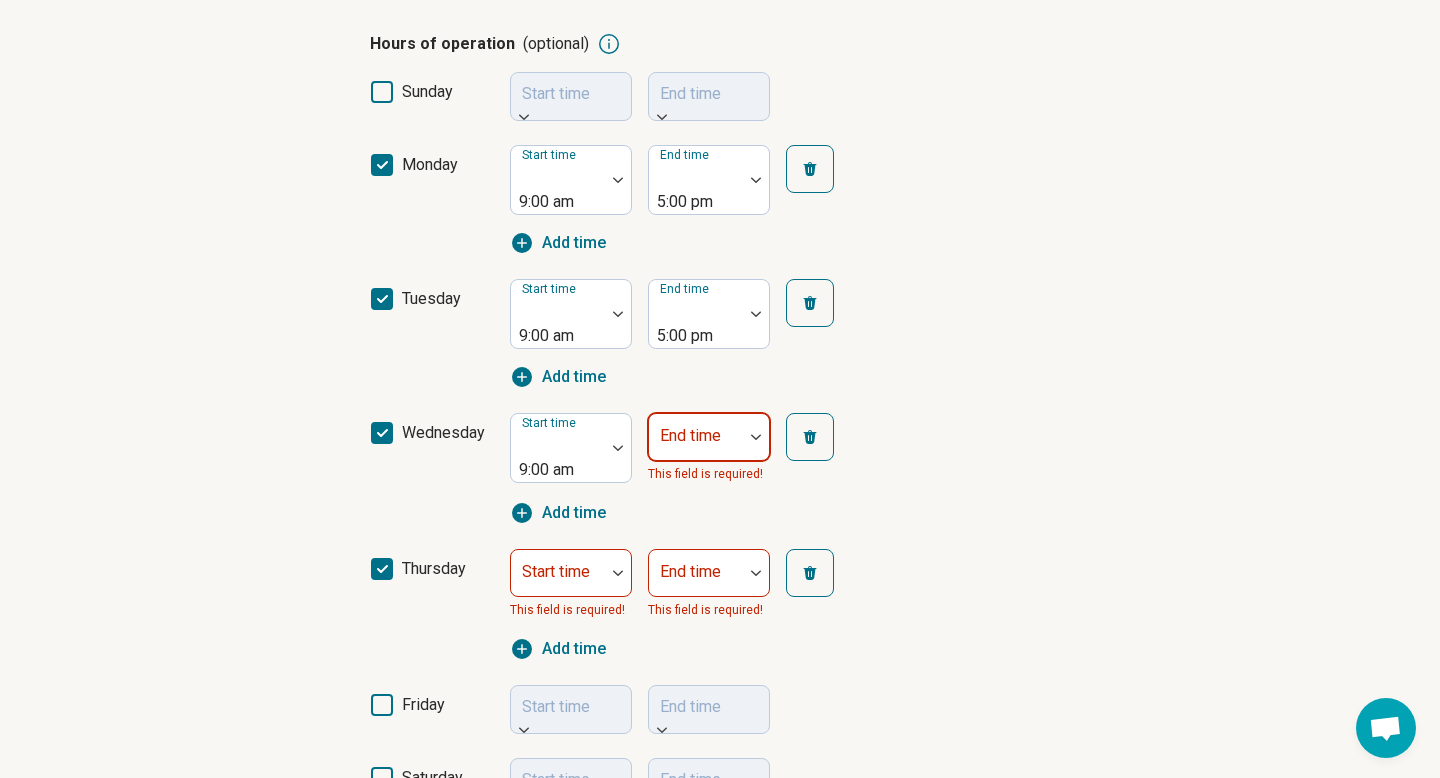 click at bounding box center (696, 445) 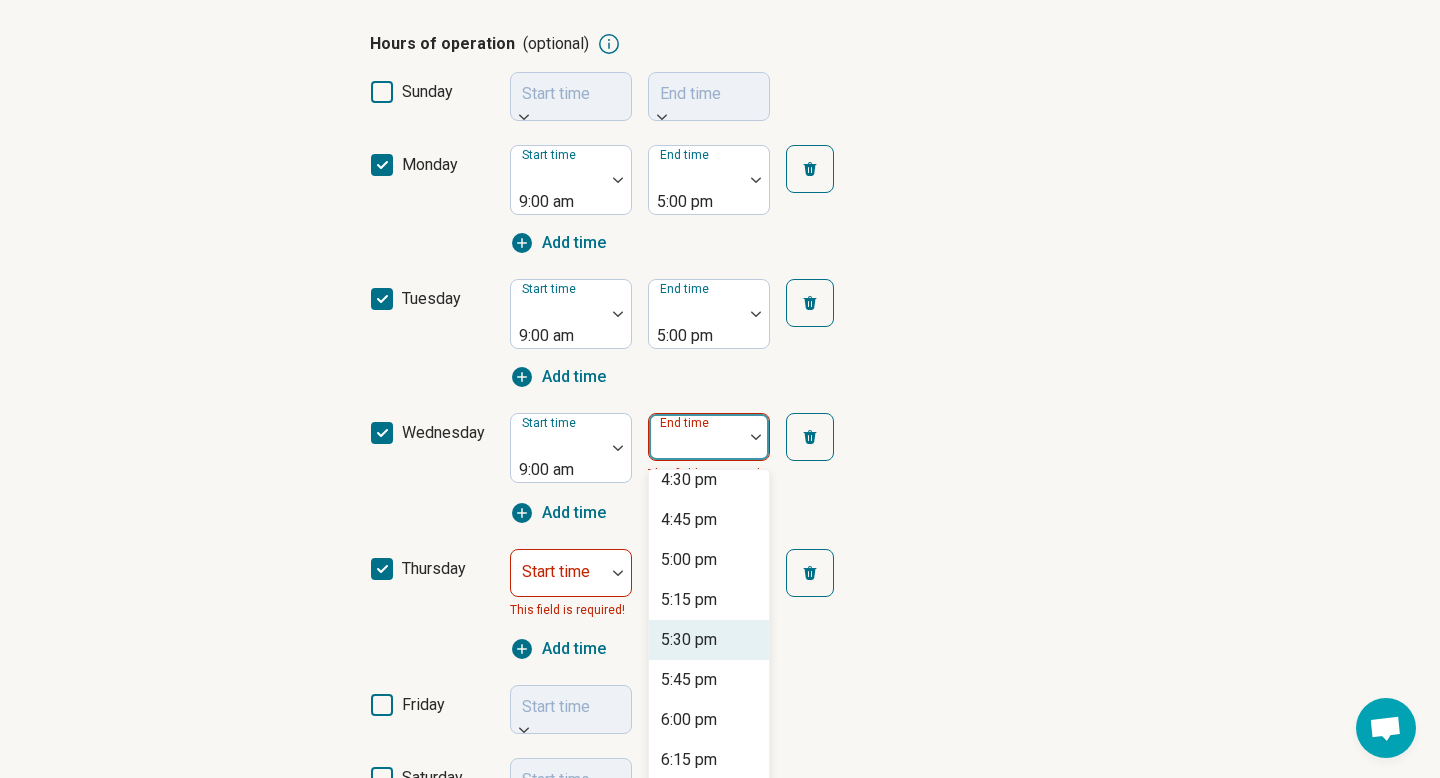 scroll, scrollTop: 1178, scrollLeft: 0, axis: vertical 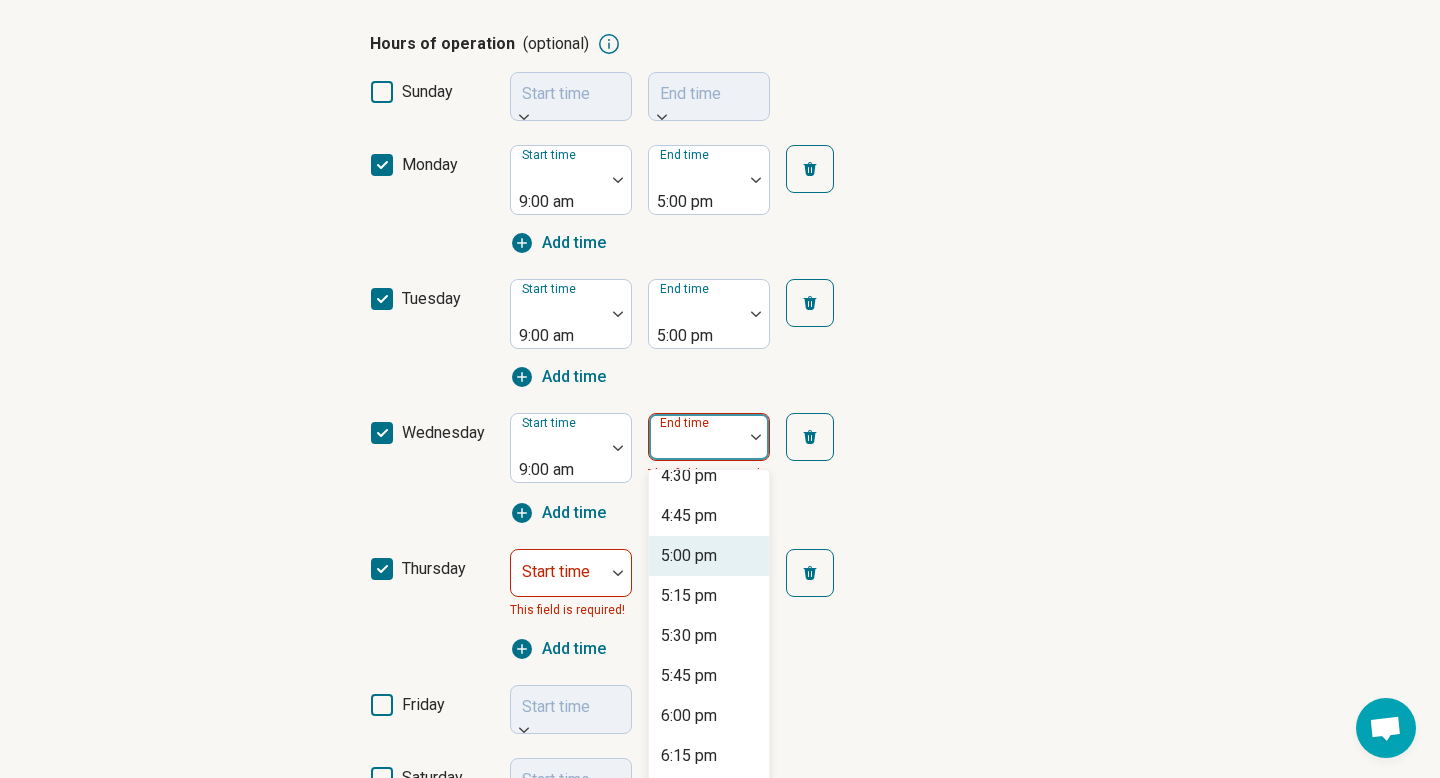 click on "5:00 pm" at bounding box center (689, 556) 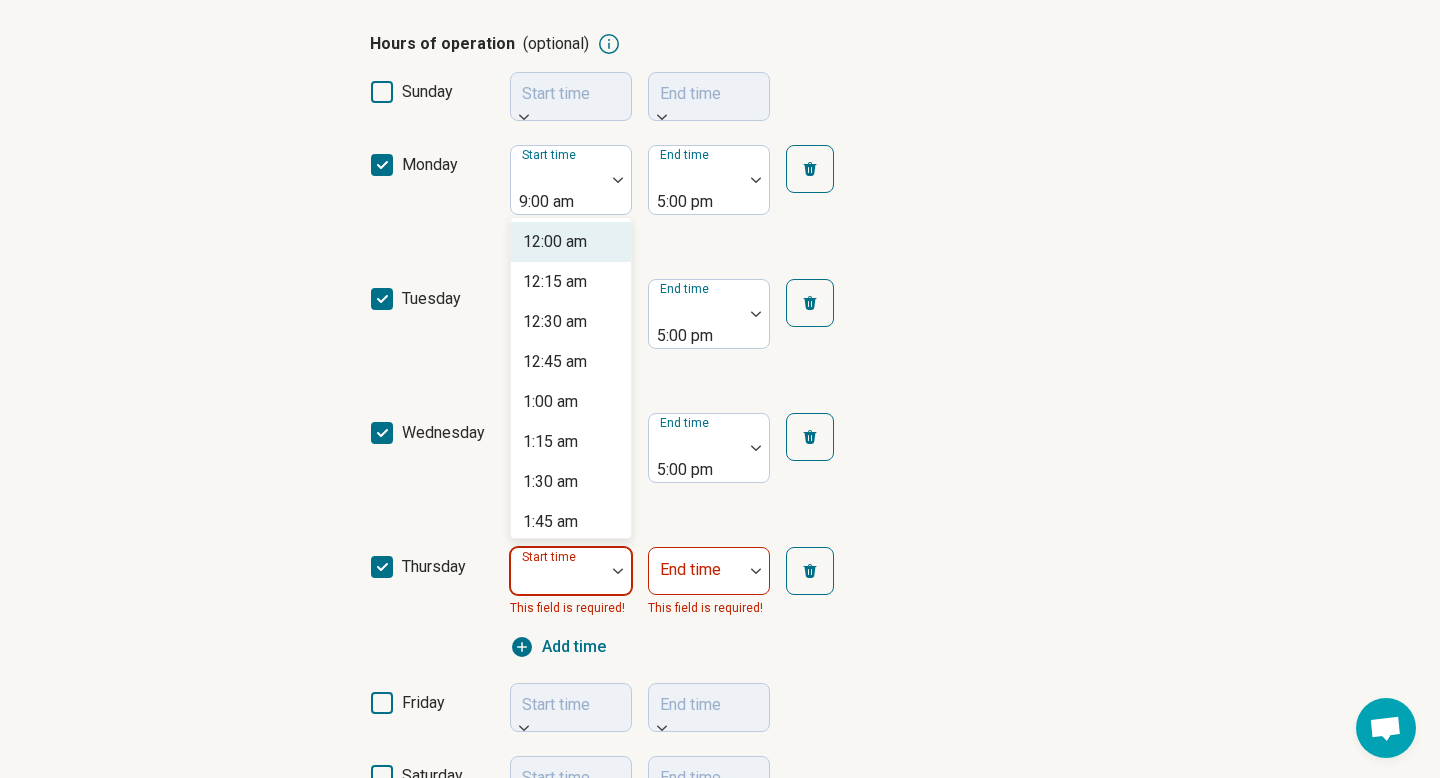 click at bounding box center (558, 571) 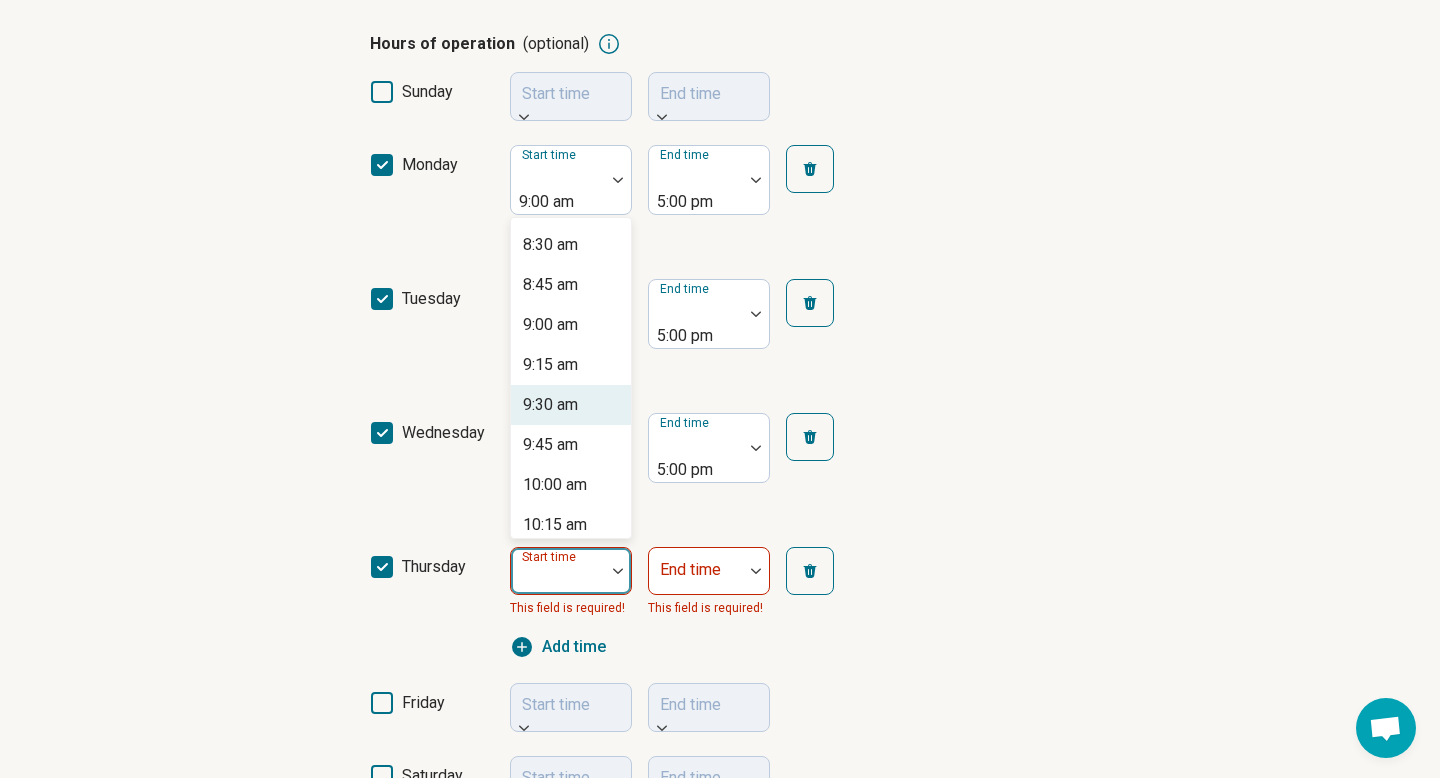 scroll, scrollTop: 1360, scrollLeft: 0, axis: vertical 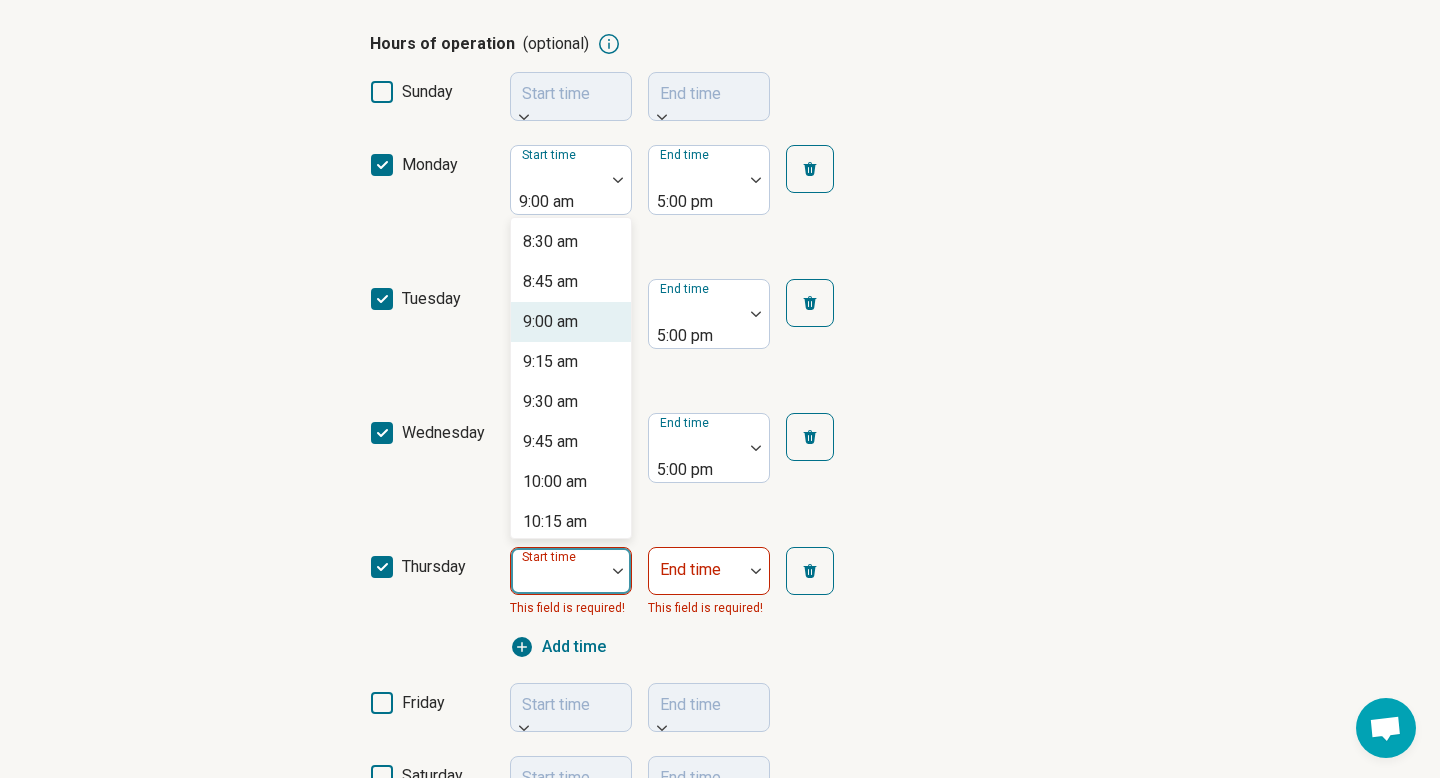 click on "9:00 am" at bounding box center [550, 322] 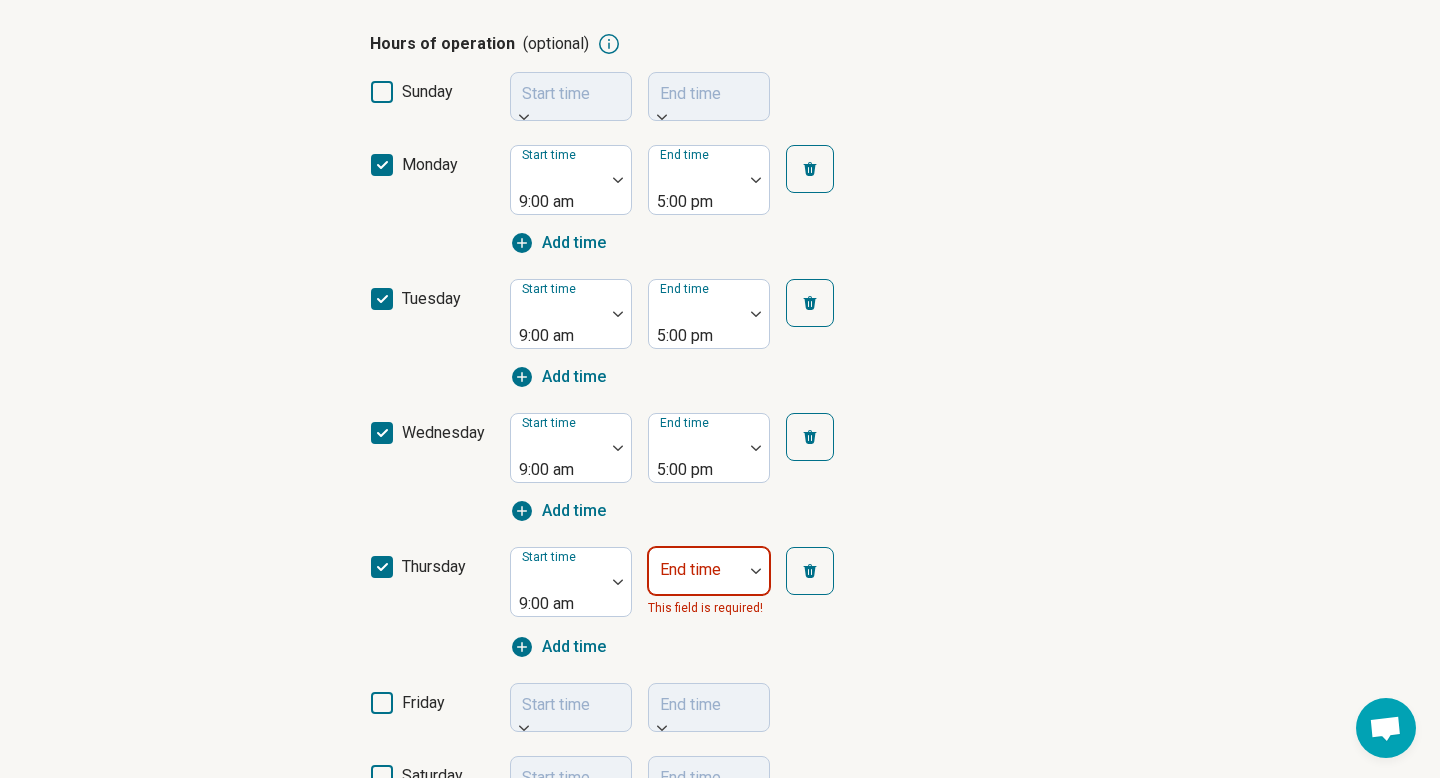 click at bounding box center (696, 579) 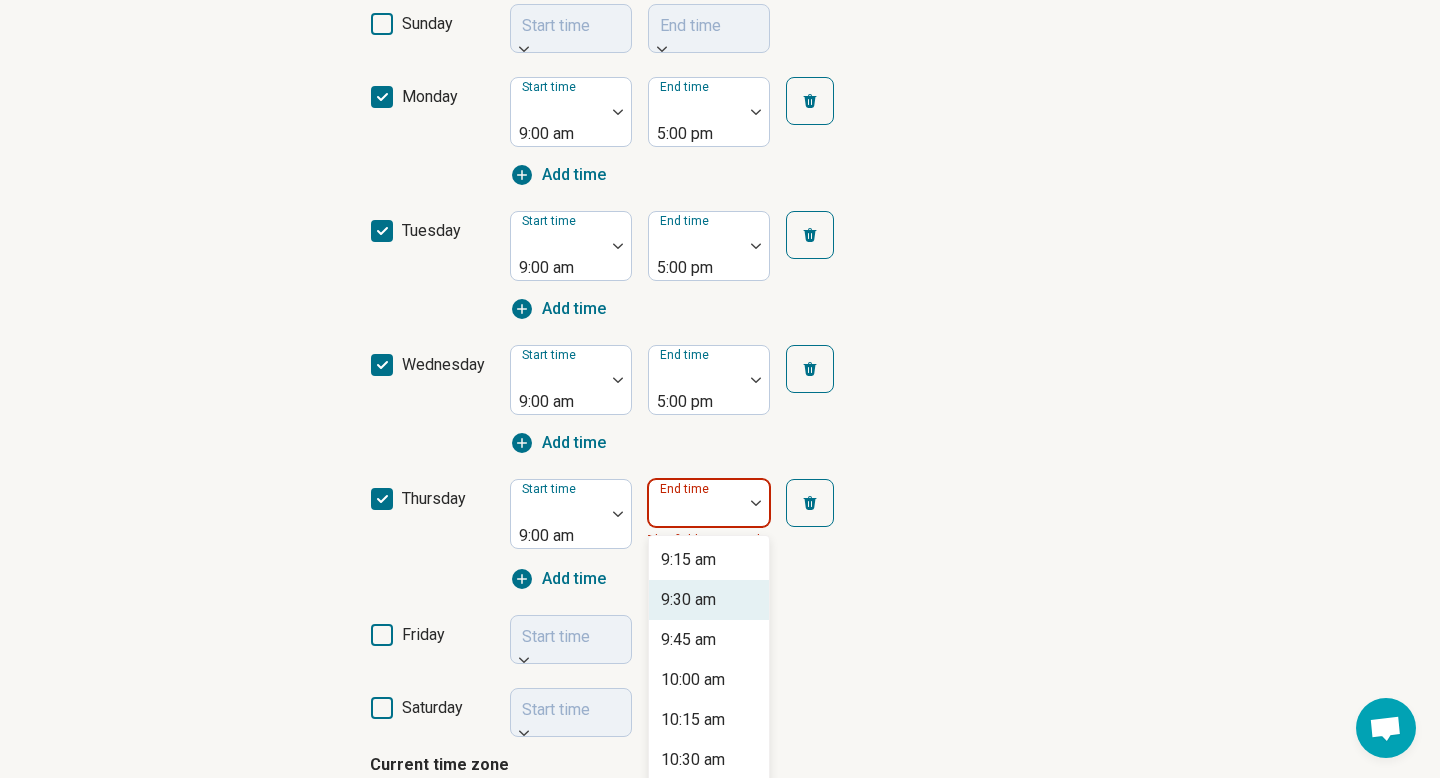 scroll, scrollTop: 577, scrollLeft: 0, axis: vertical 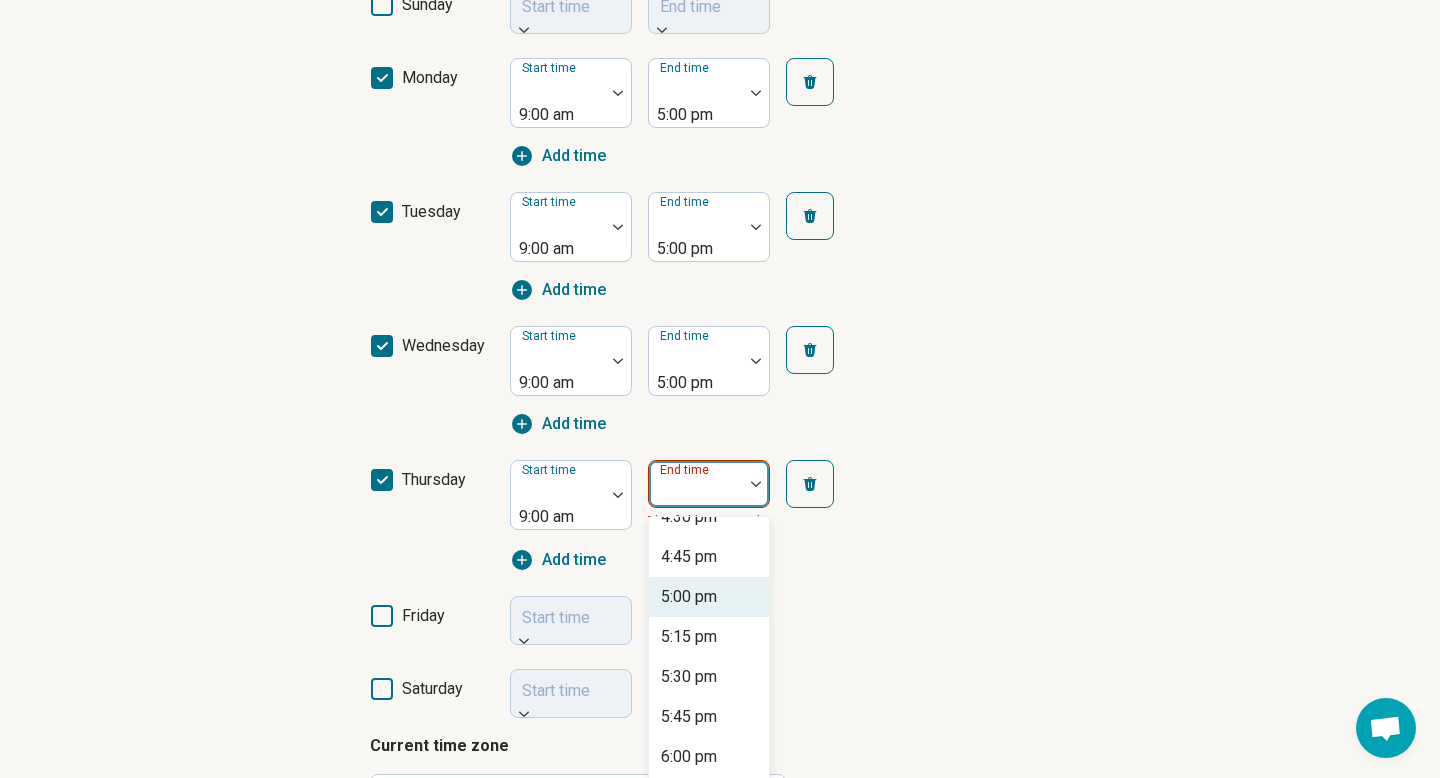 click on "5:00 pm" at bounding box center (709, 597) 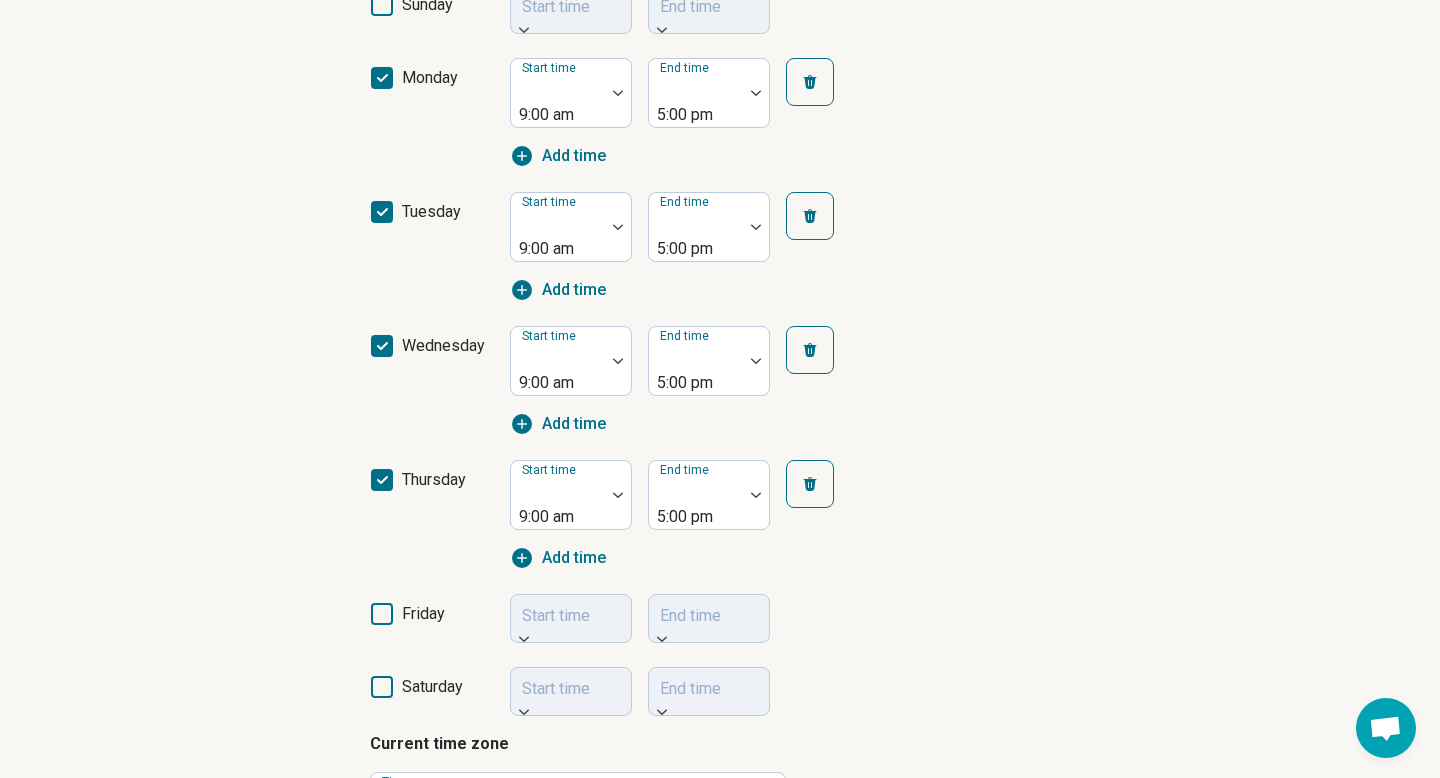 click on "thursday Start time [TIME] End time [TIME] Add time" at bounding box center [720, 515] 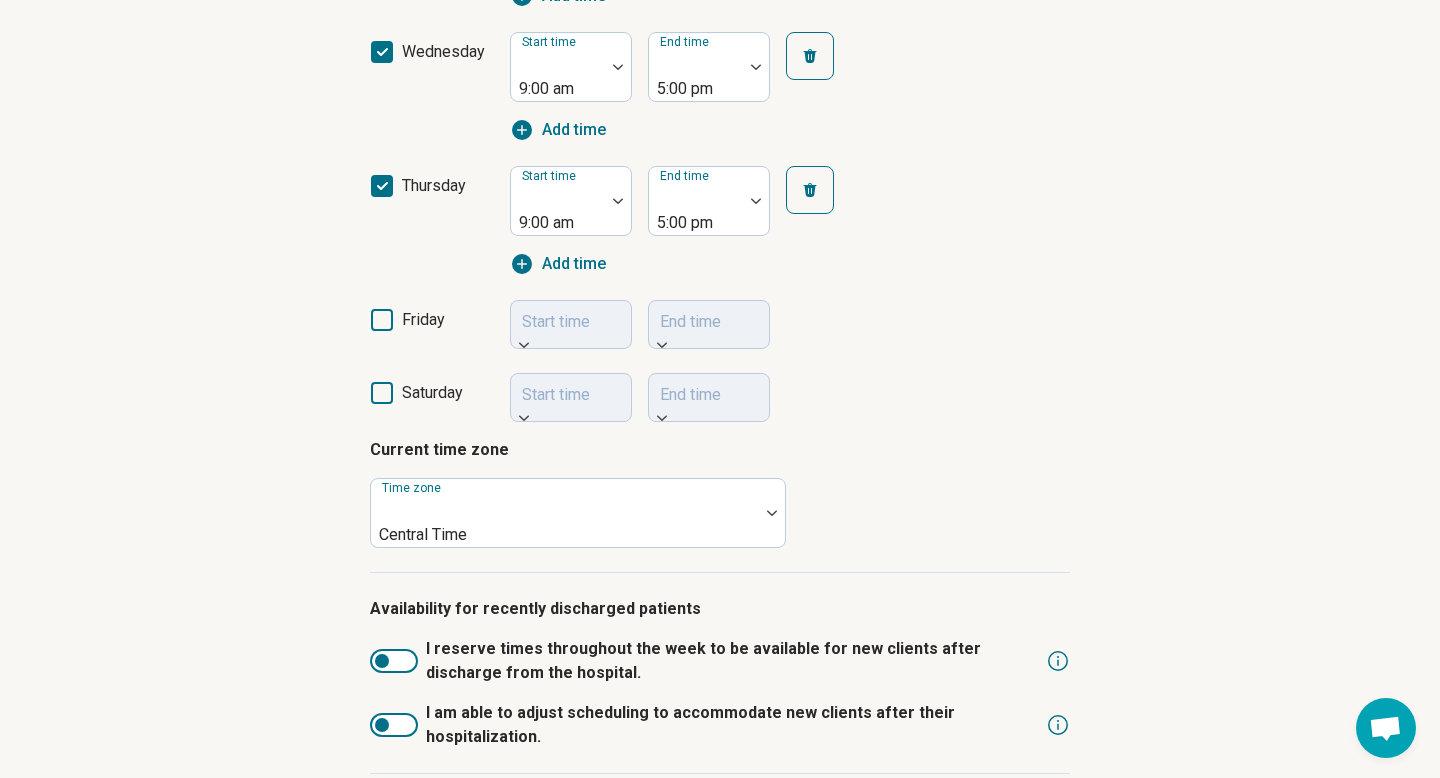 scroll, scrollTop: 881, scrollLeft: 0, axis: vertical 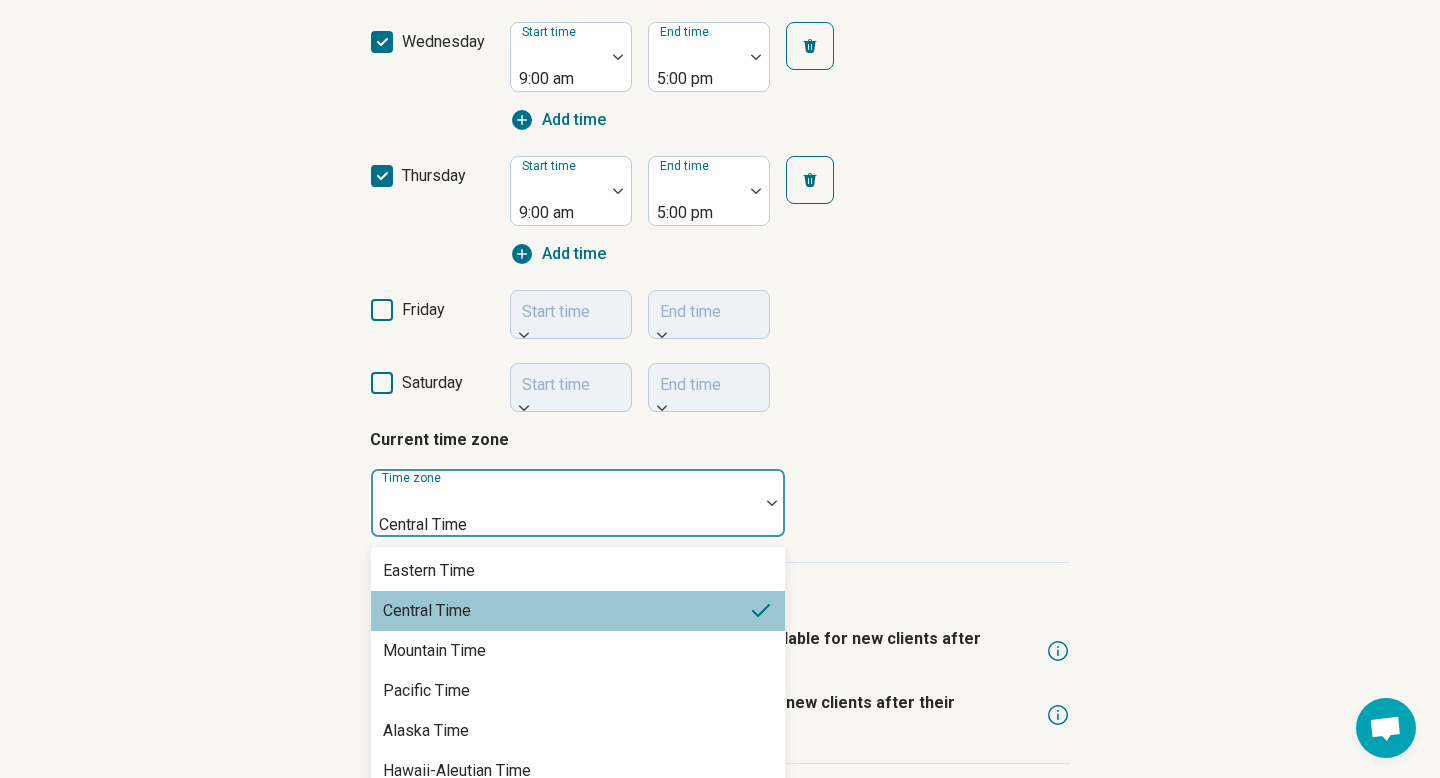 click at bounding box center [565, 499] 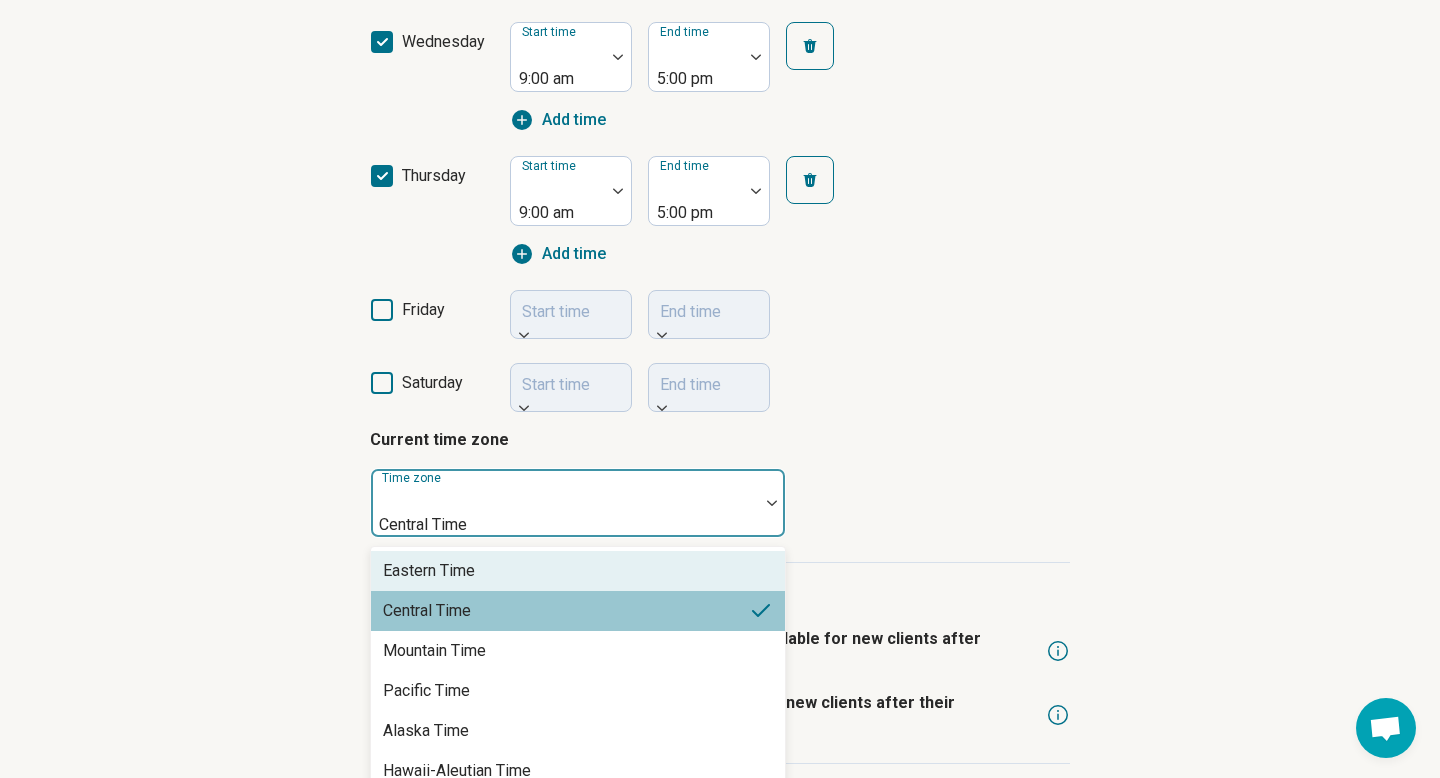 click on "Eastern Time" at bounding box center [578, 571] 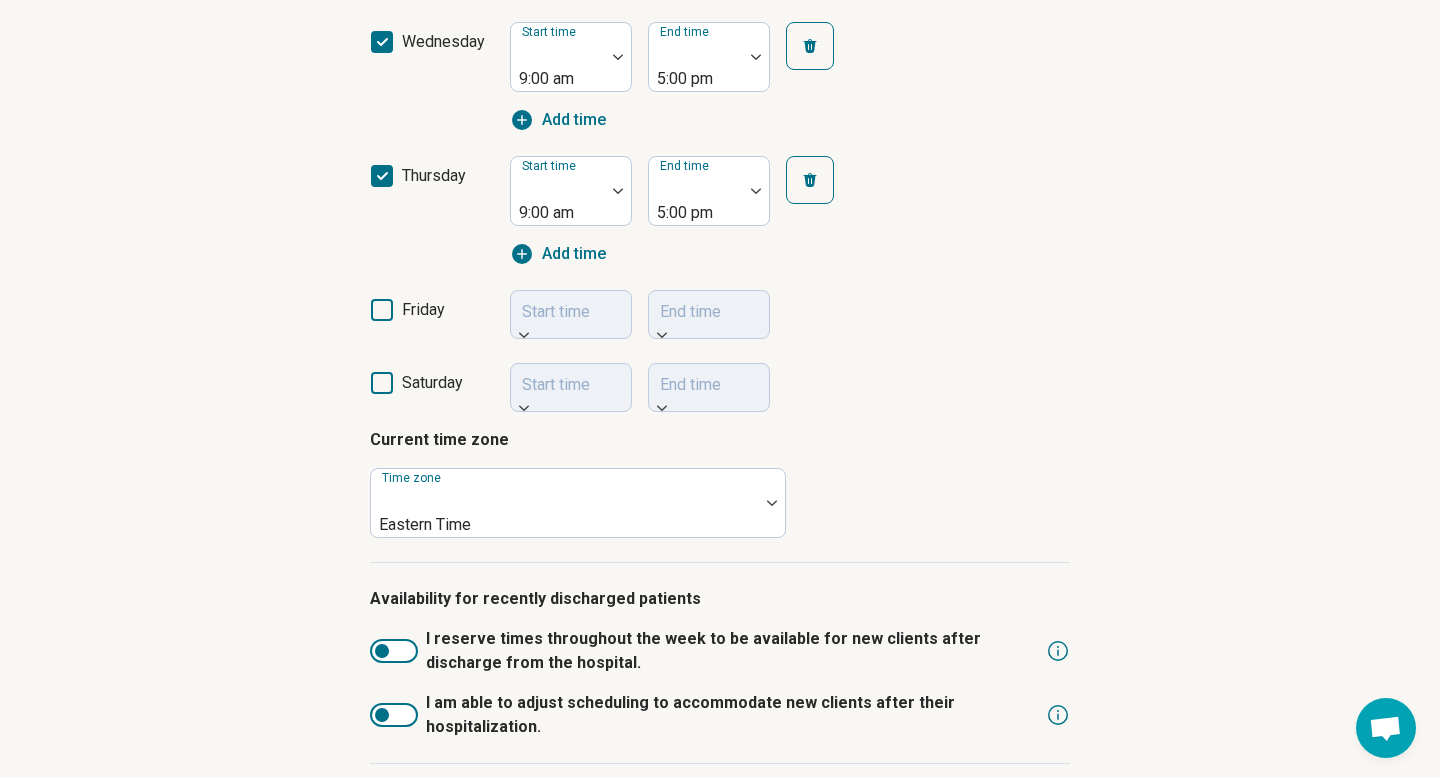 click on "Step  4  of  9 What’s your current availability? You can always change this later and add more details about your availability. Current availability Accepting clients Not accepting clients Please inquire I provide after-hour crisis services Hours of operation (optional) sunday Start time End time monday Start time [TIME] End time [TIME] Add time tuesday Start time [TIME] End time [TIME] Add time wednesday Start time [TIME] End time [TIME] Add time thursday Start time [TIME] End time [TIME] Add time friday Start time End time saturday Start time End time Current time zone Time zone Eastern Time Availability for recently discharged patients I reserve times throughout the week to be available for new clients after discharge from the hospital. I am able to adjust scheduling to accommodate new clients after their hospitalization. Back Next Press Enter" at bounding box center (720, 71) 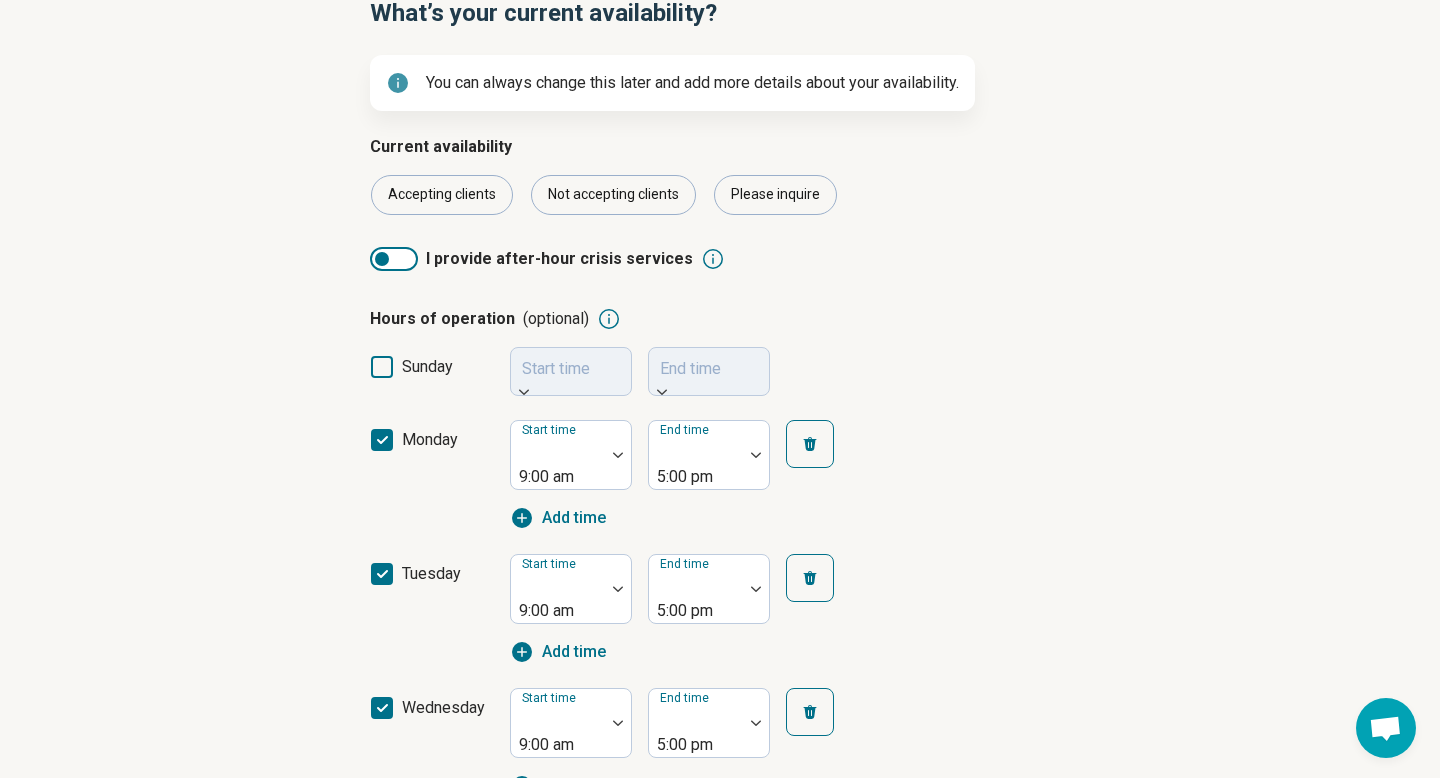 scroll, scrollTop: 217, scrollLeft: 0, axis: vertical 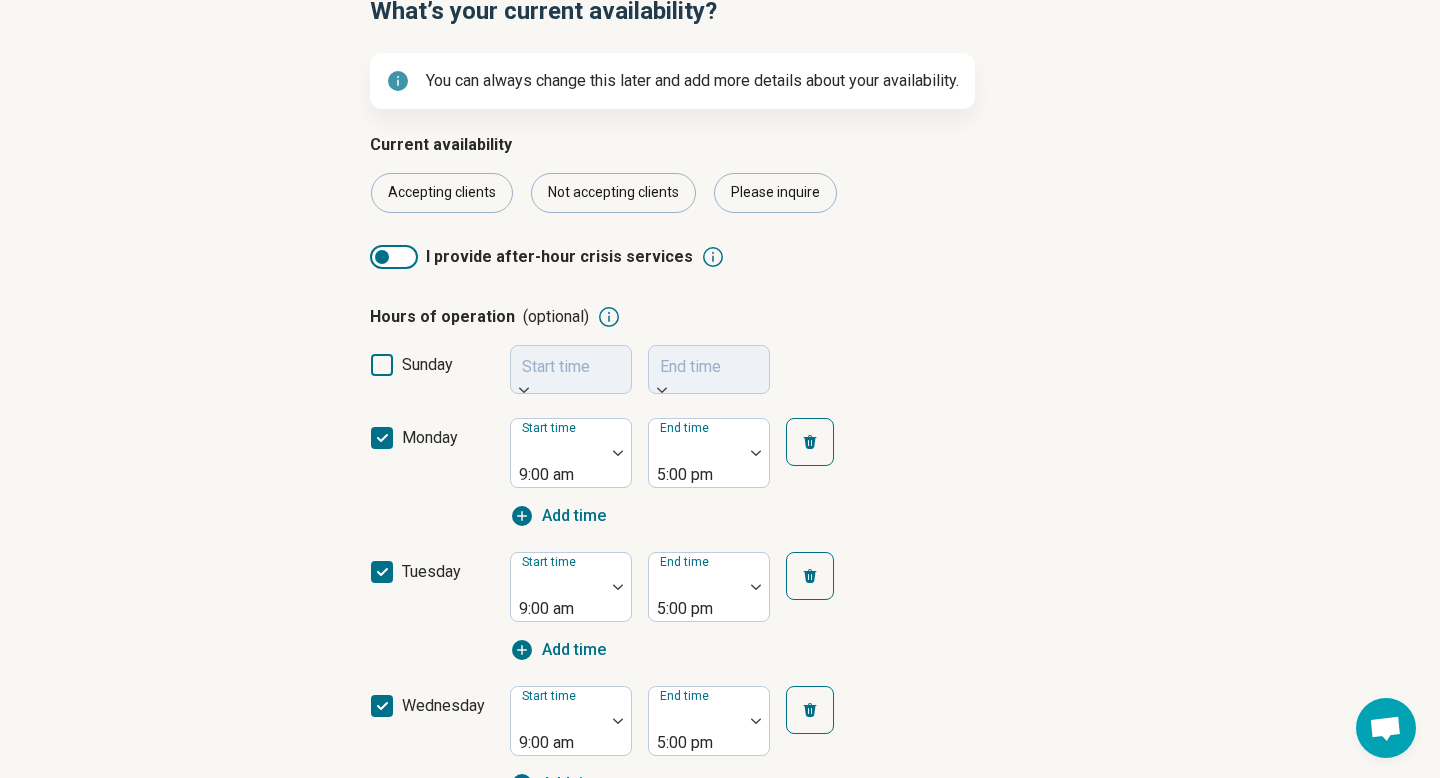 click 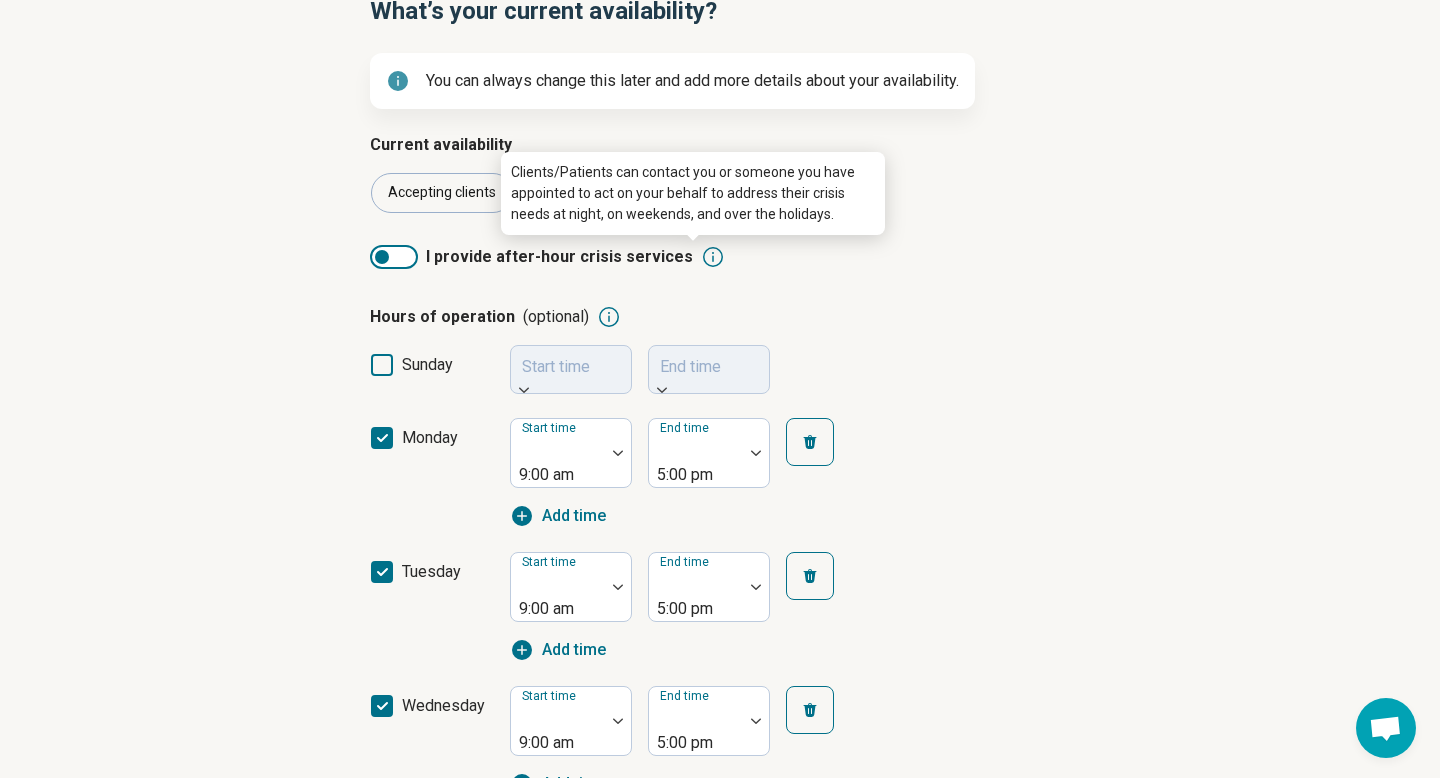 click 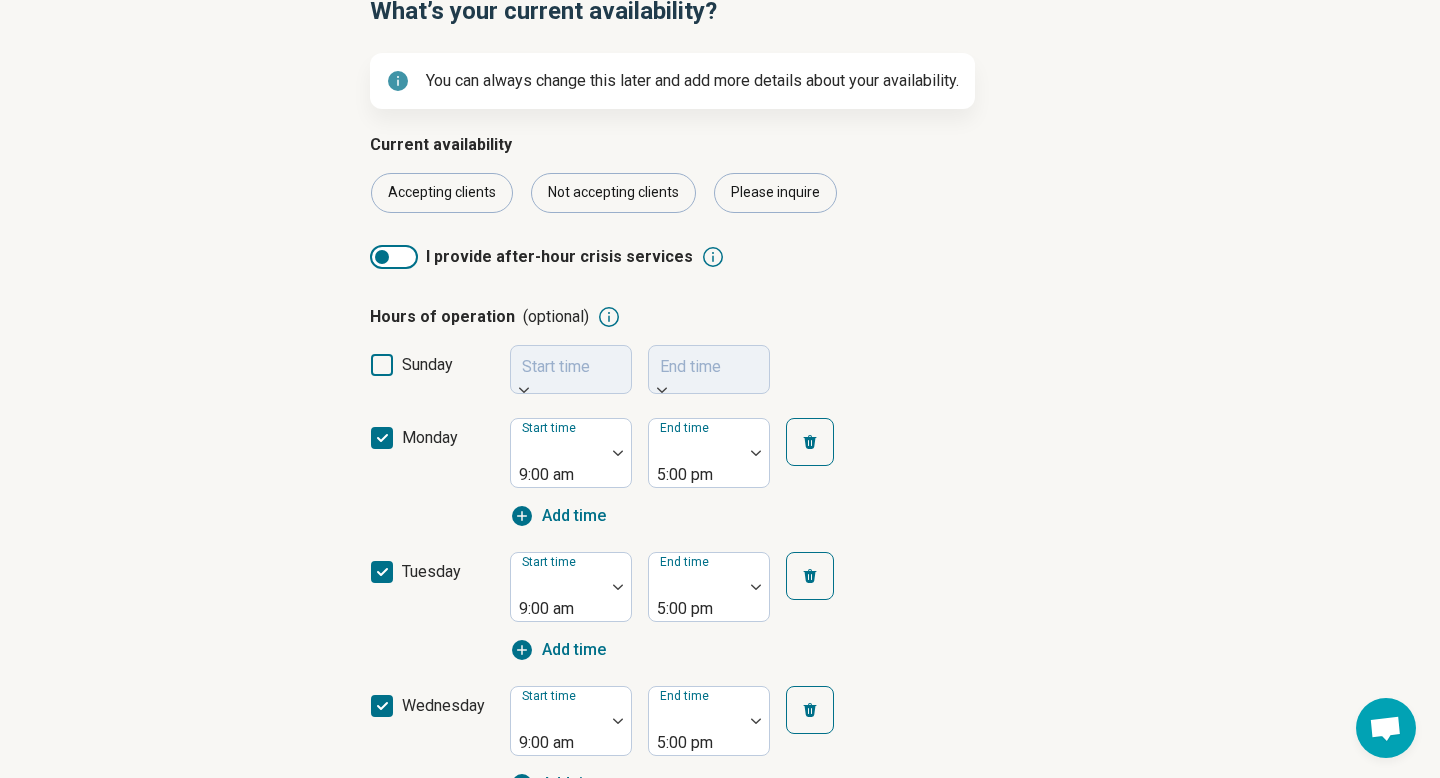 click on "Step  4  of  9 What’s your current availability? You can always change this later and add more details about your availability. Current availability Accepting clients Not accepting clients Please inquire I provide after-hour crisis services Hours of operation (optional) sunday Start time End time monday Start time [TIME] End time [TIME] Add time tuesday Start time [TIME] End time [TIME] Add time wednesday Start time [TIME] End time [TIME] Add time thursday Start time [TIME] End time [TIME] Add time friday Start time End time saturday Start time End time Current time zone Time zone Eastern Time Availability for recently discharged patients I reserve times throughout the week to be available for new clients after discharge from the hospital. I am able to adjust scheduling to accommodate new clients after their hospitalization. Back Next Press Enter" at bounding box center (720, 735) 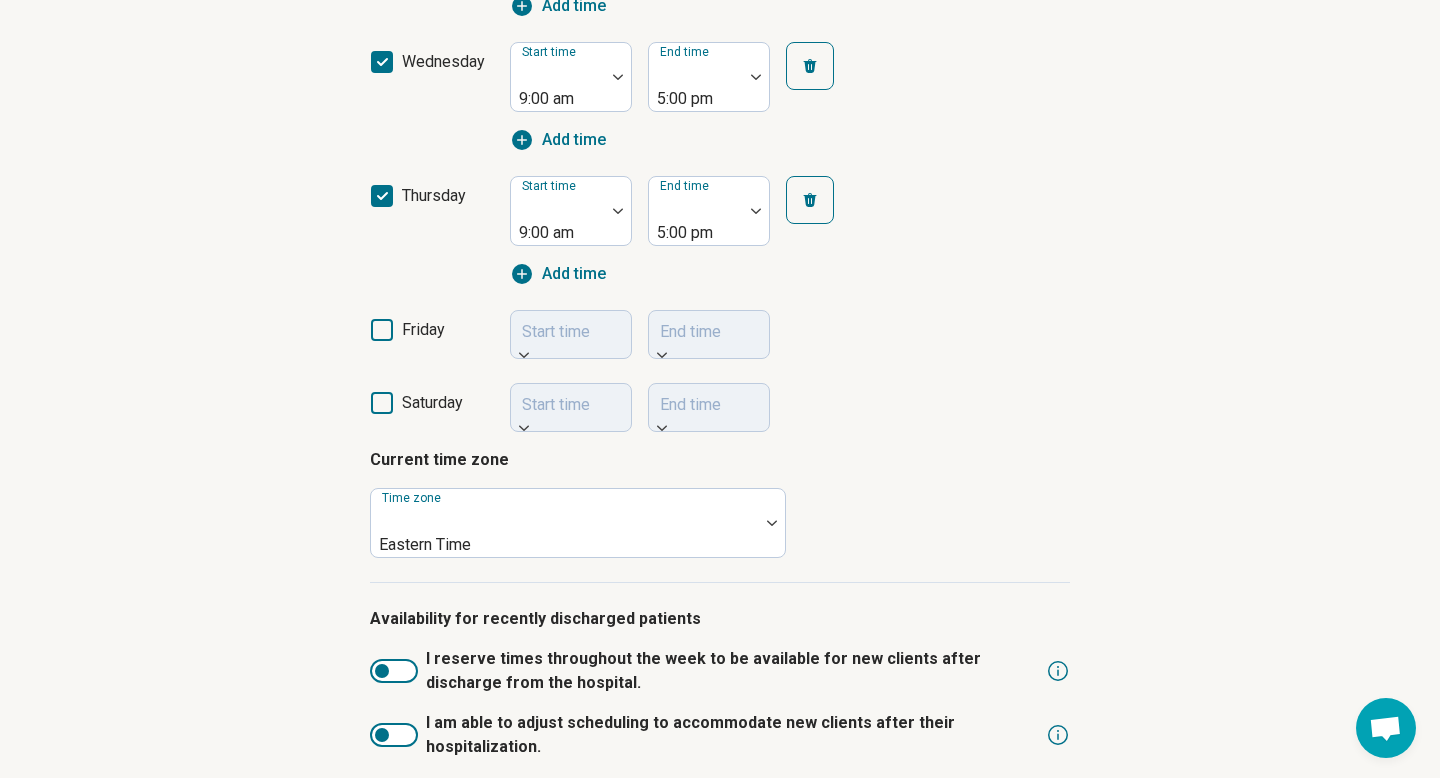 scroll, scrollTop: 881, scrollLeft: 0, axis: vertical 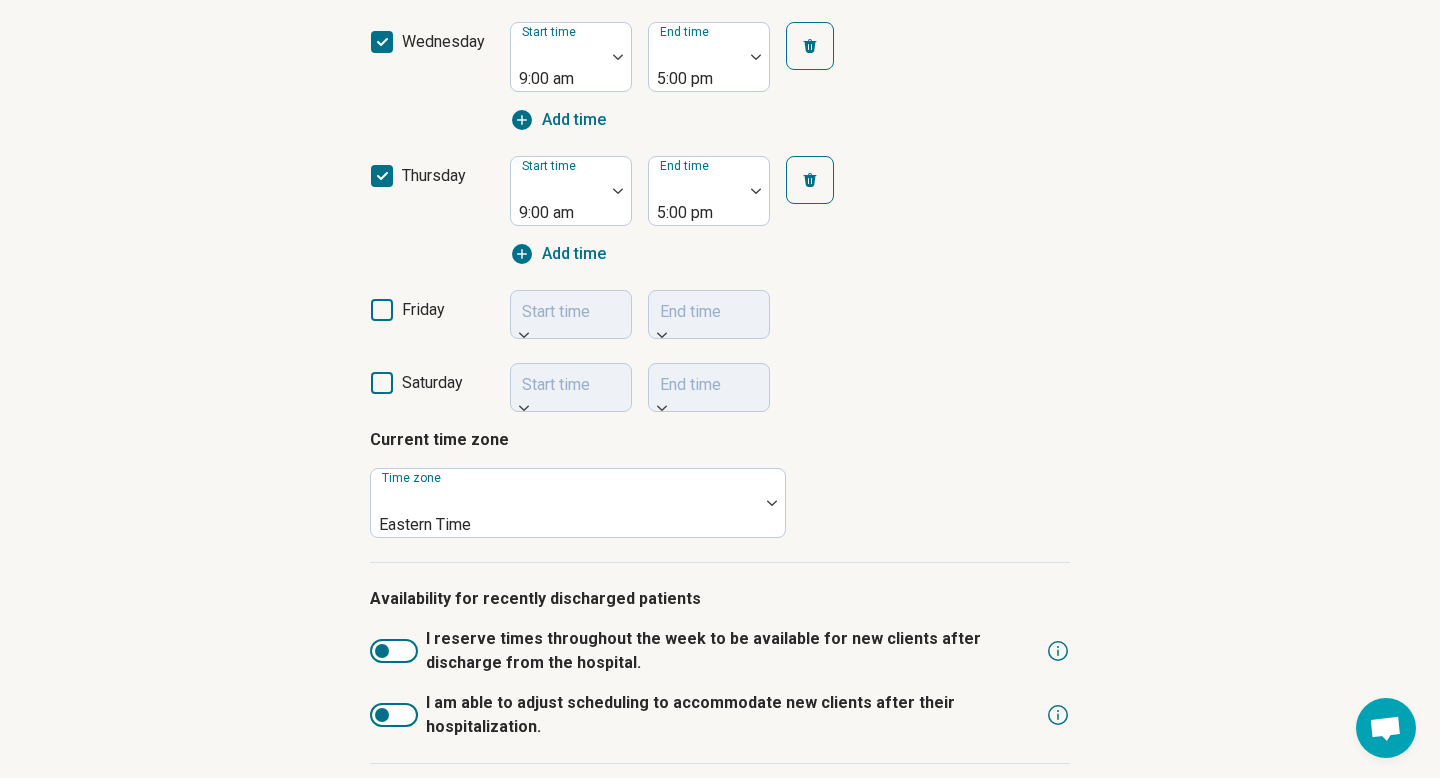 click on "Next" at bounding box center [600, 828] 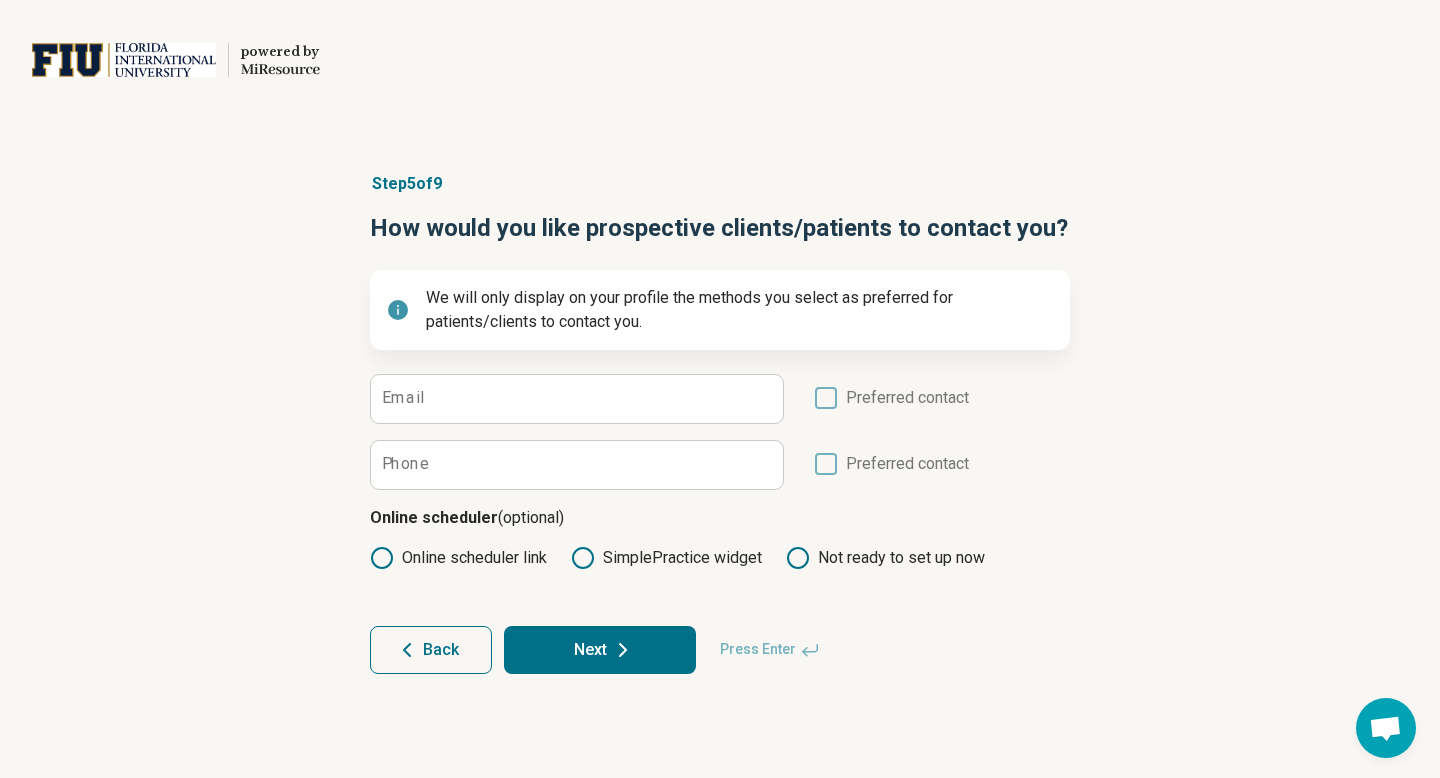 scroll, scrollTop: 0, scrollLeft: 0, axis: both 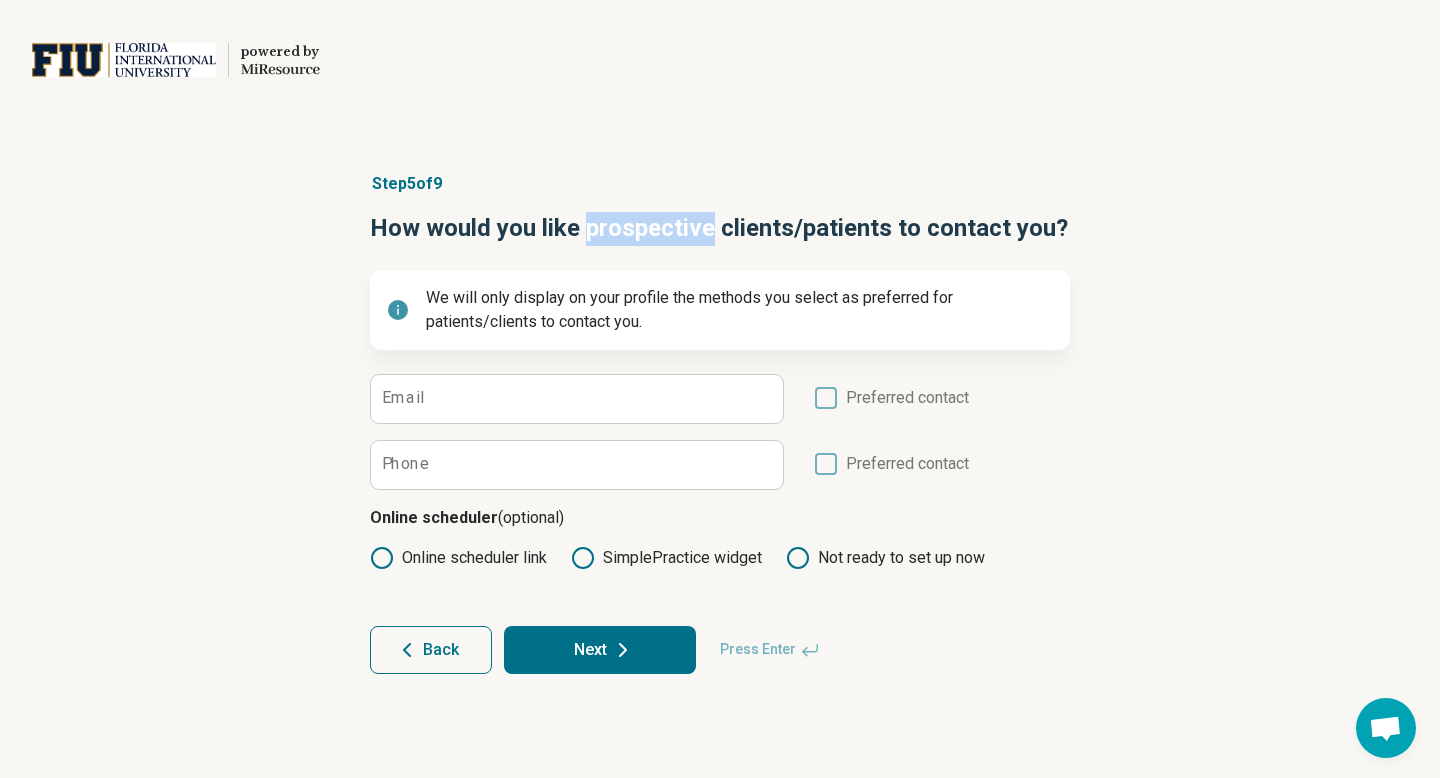 click on "How would you like prospective clients/patients to contact you?" at bounding box center [720, 229] 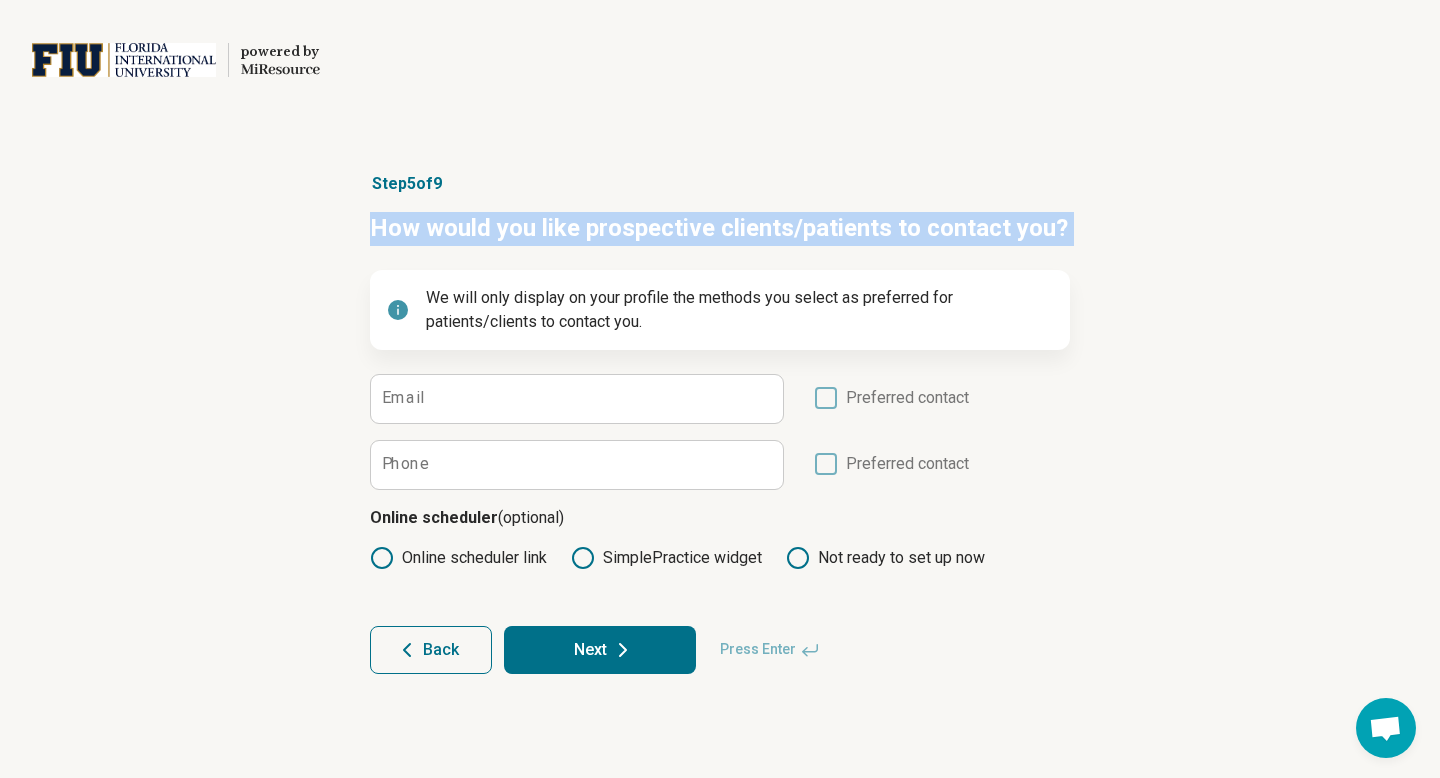 click on "How would you like prospective clients/patients to contact you?" at bounding box center [720, 229] 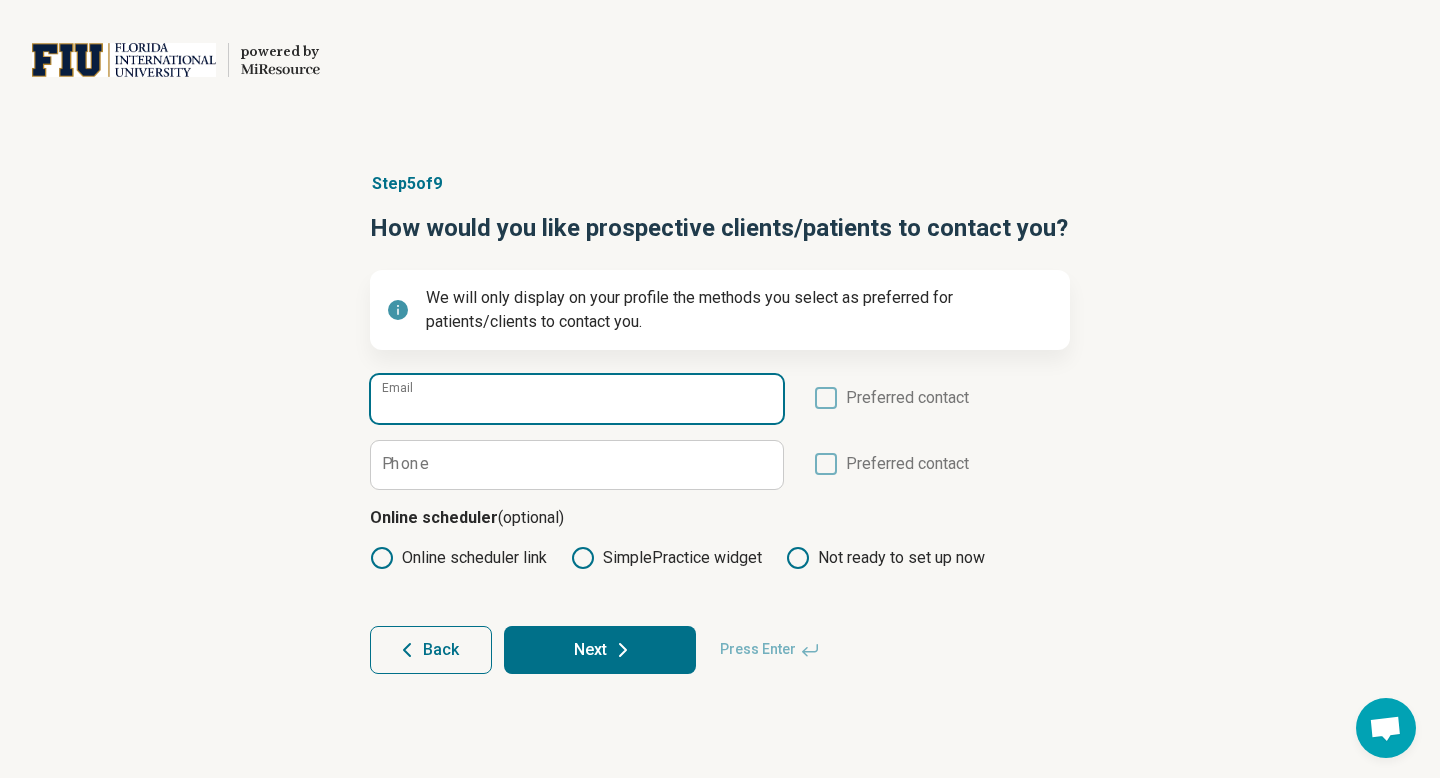 click on "Email" at bounding box center (577, 399) 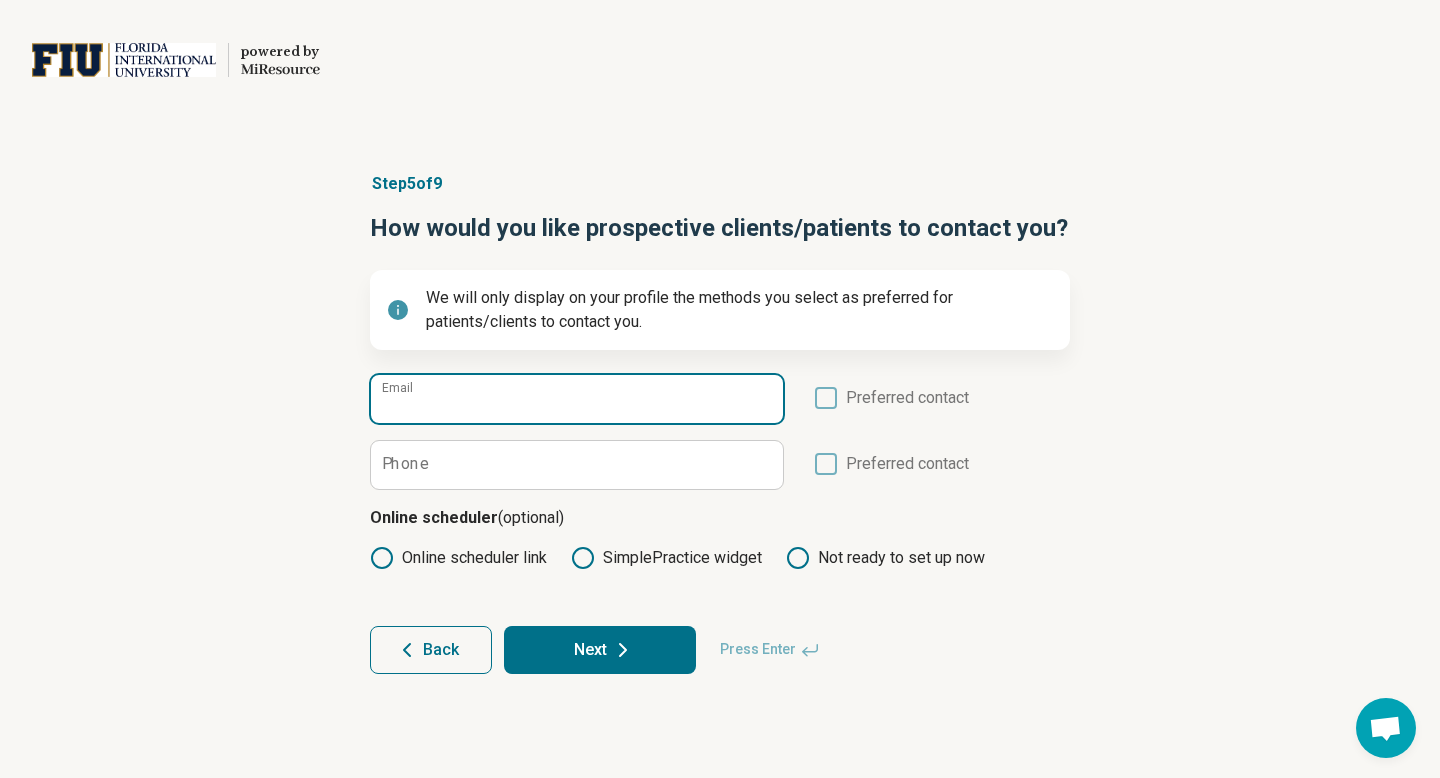paste on "**********" 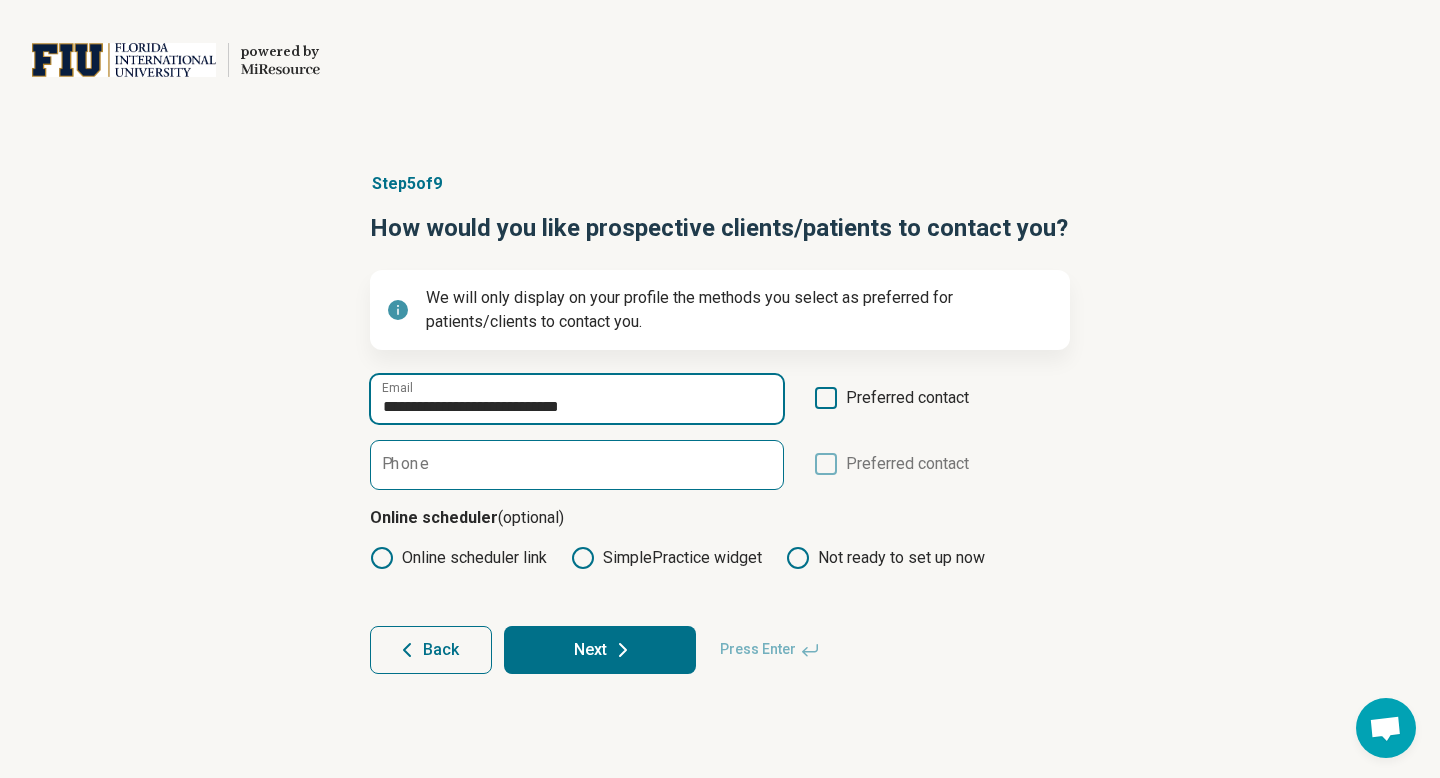 type on "**********" 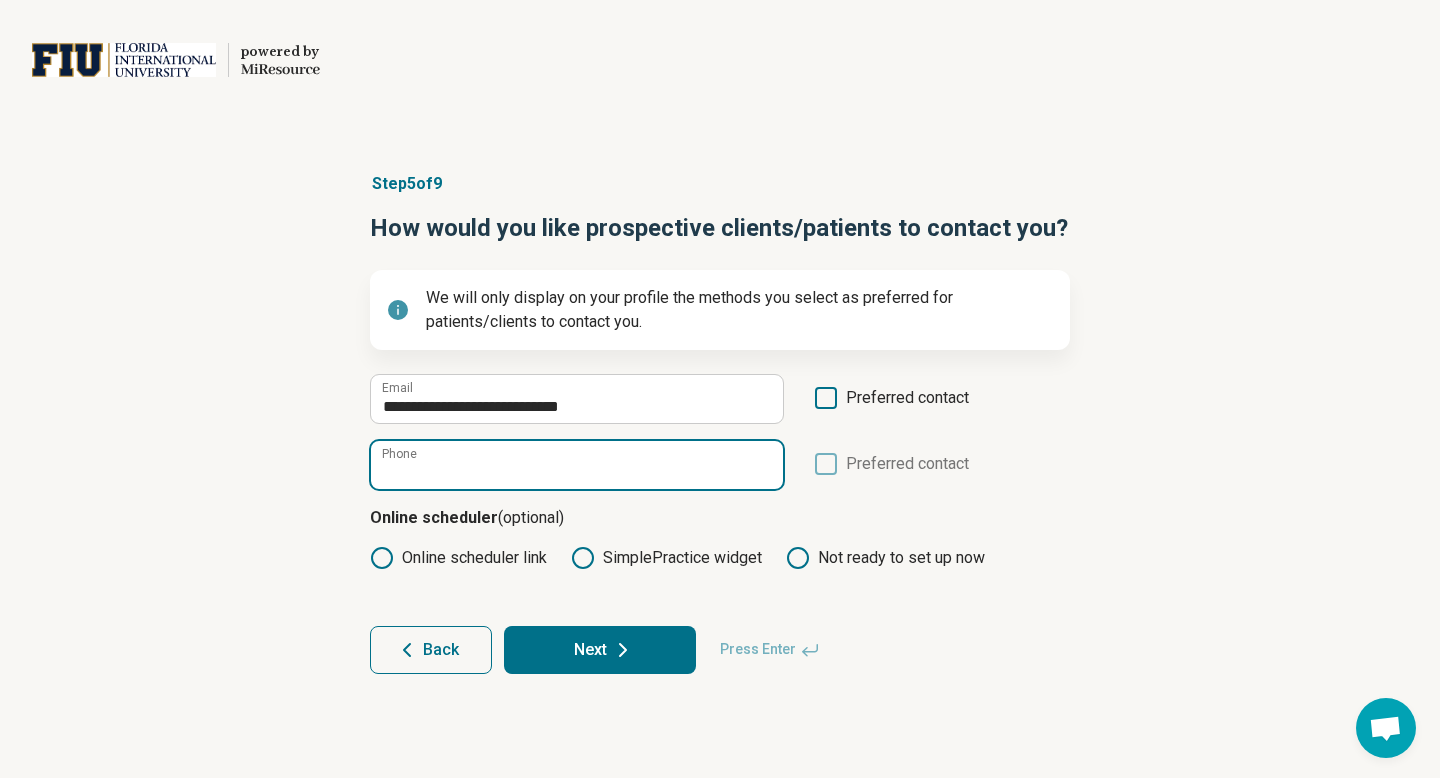 click on "Phone" at bounding box center (577, 465) 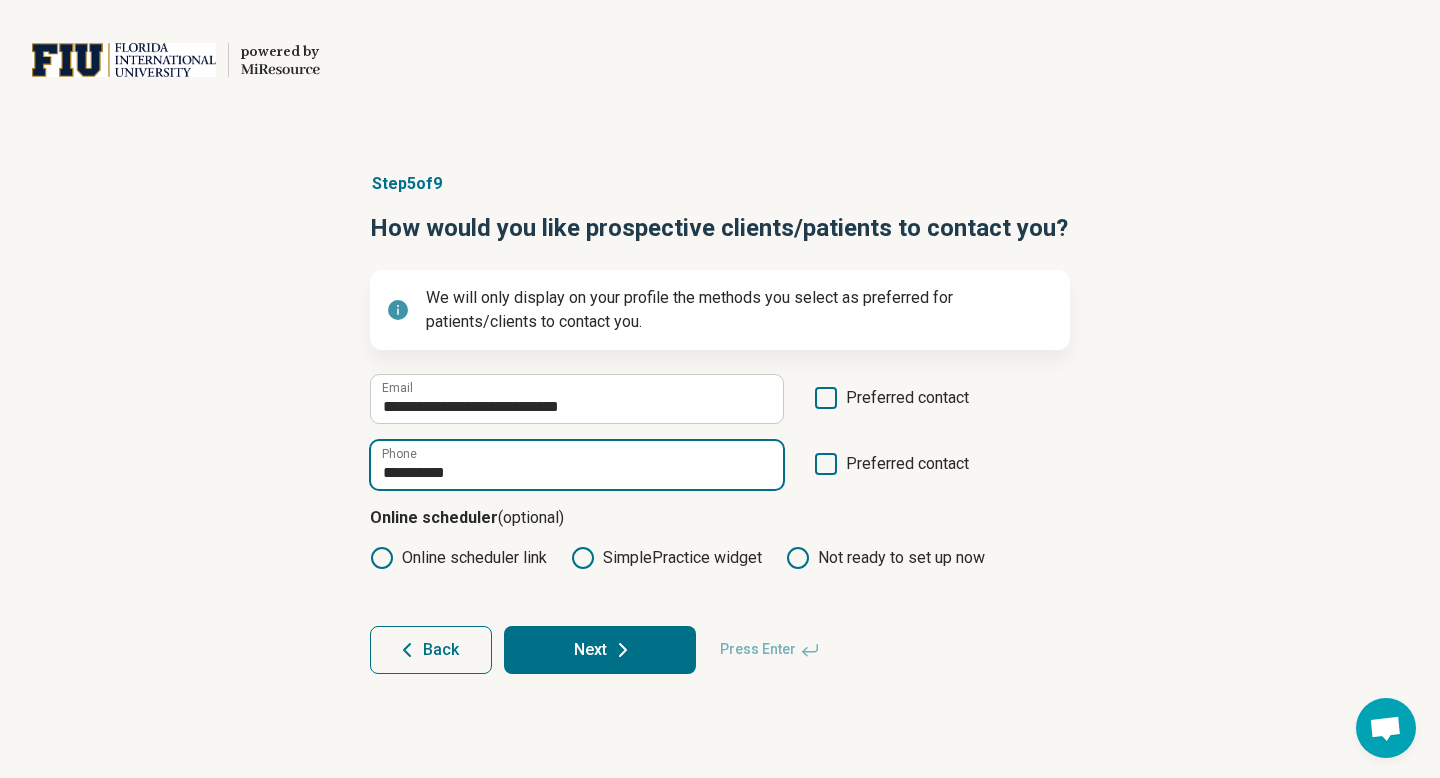 type on "**********" 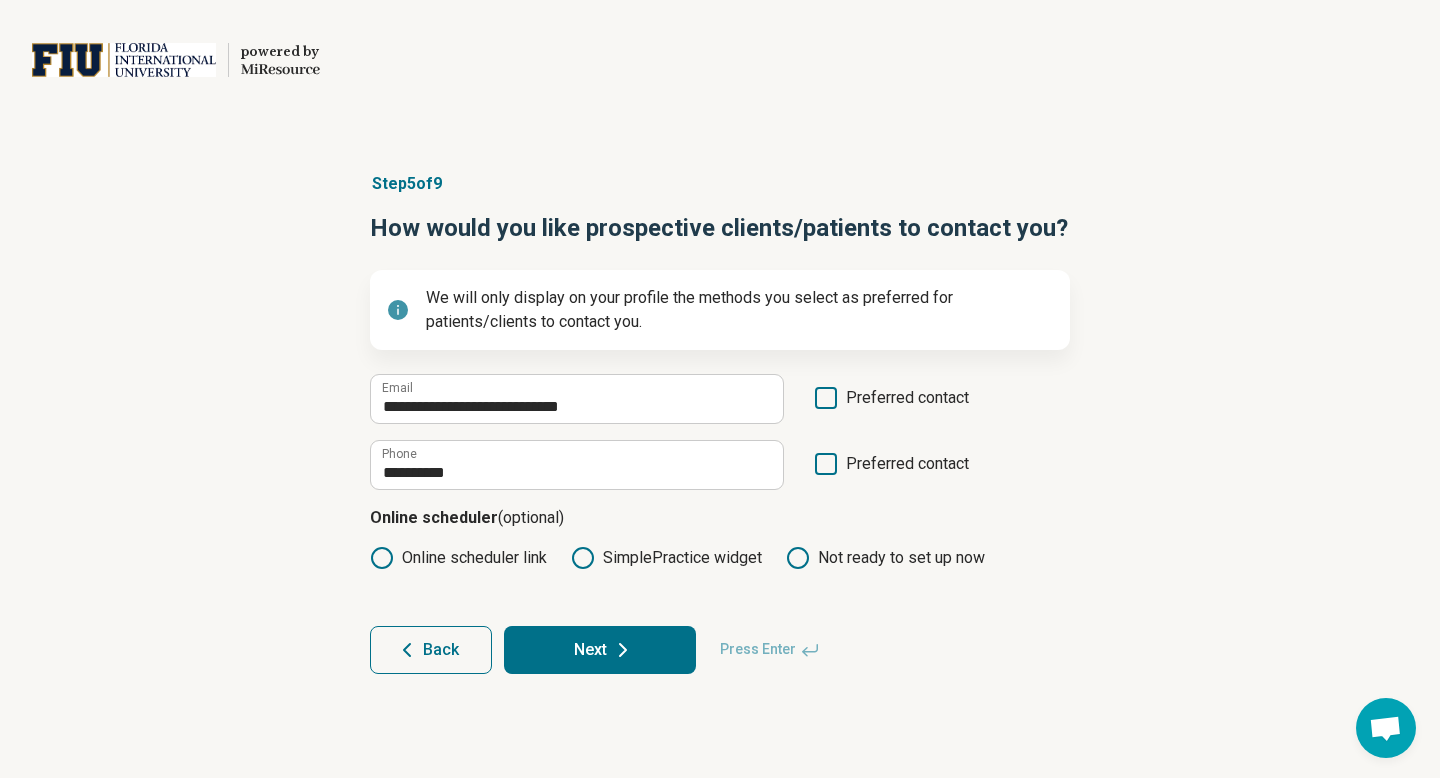 click on "**********" at bounding box center [720, 423] 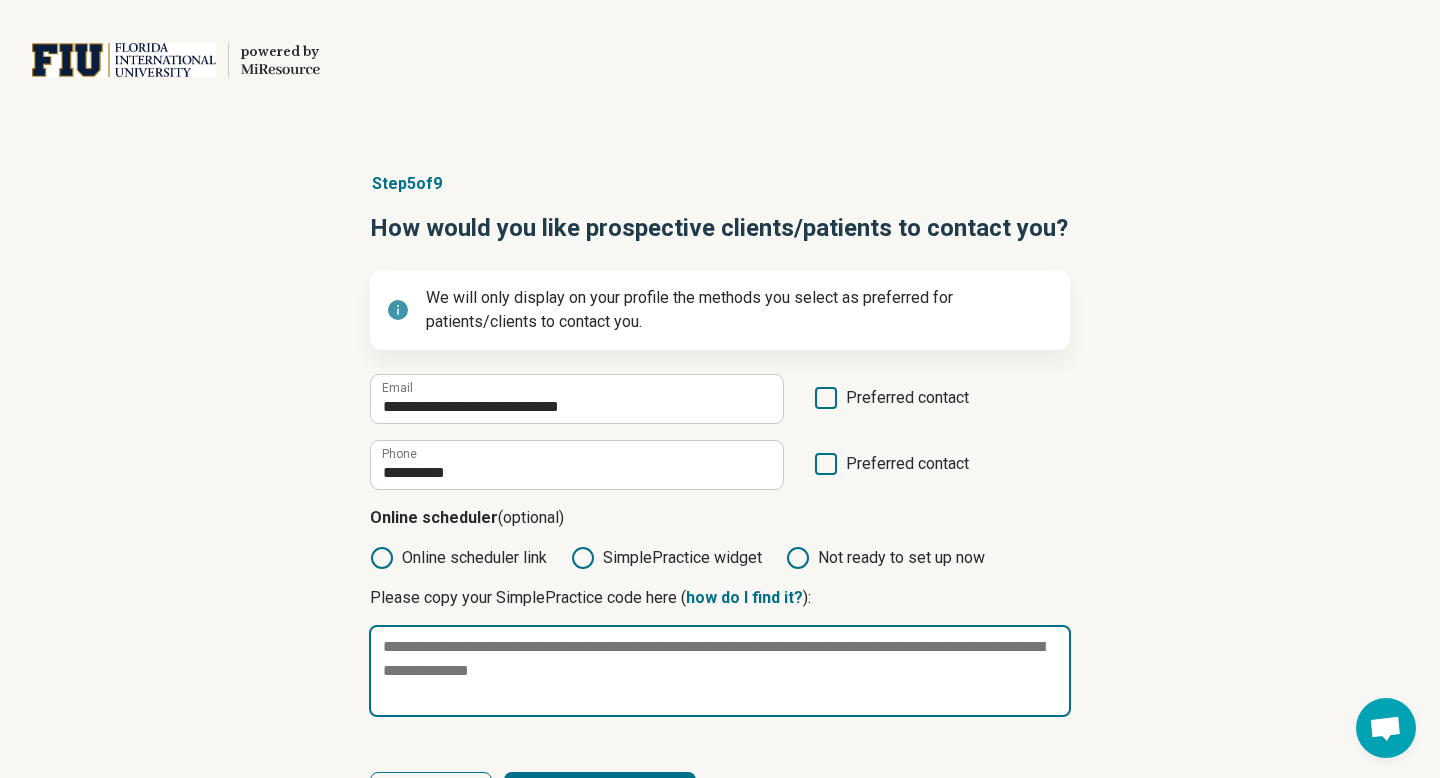 click at bounding box center (720, 671) 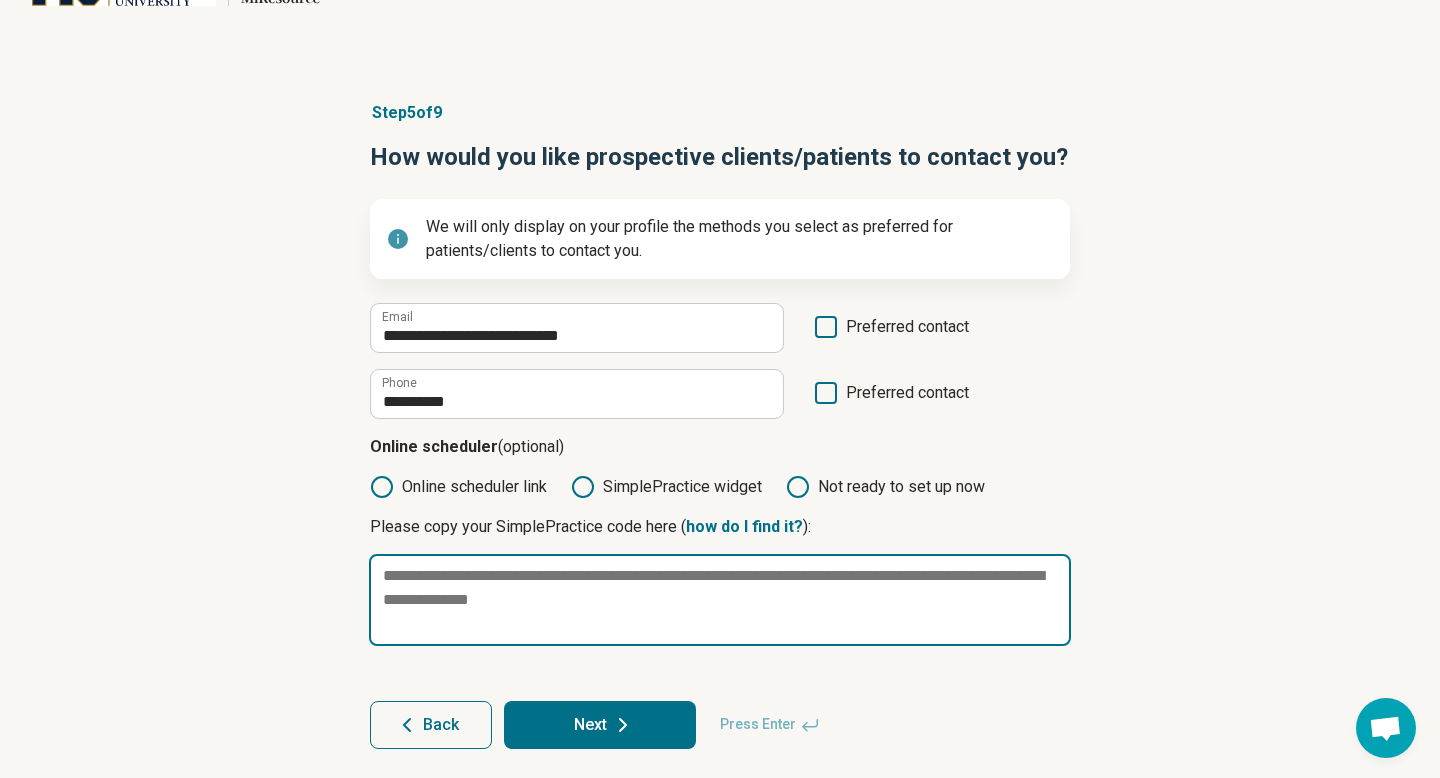 scroll, scrollTop: 81, scrollLeft: 0, axis: vertical 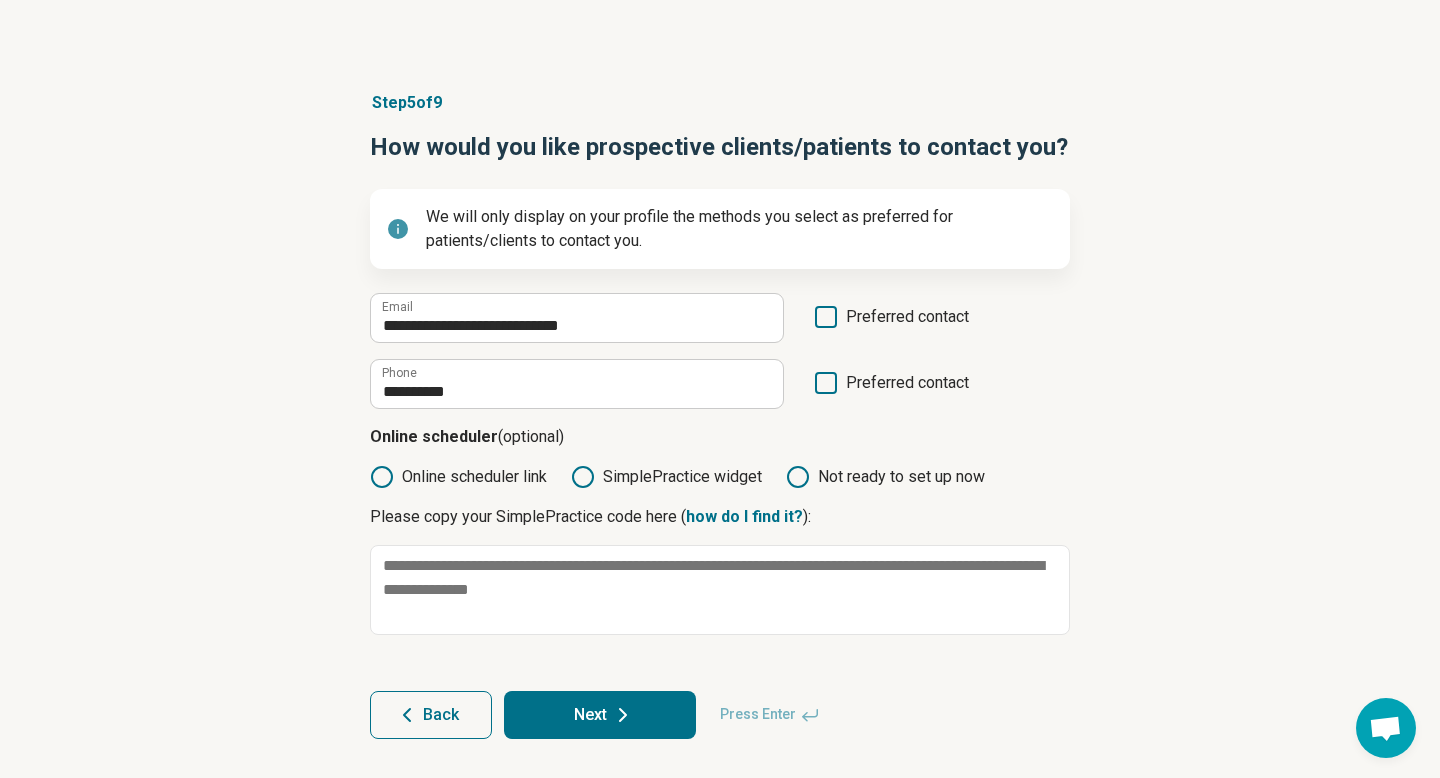 click on "Please copy your SimplePractice code here ( how do I find it? ):" at bounding box center [720, 517] 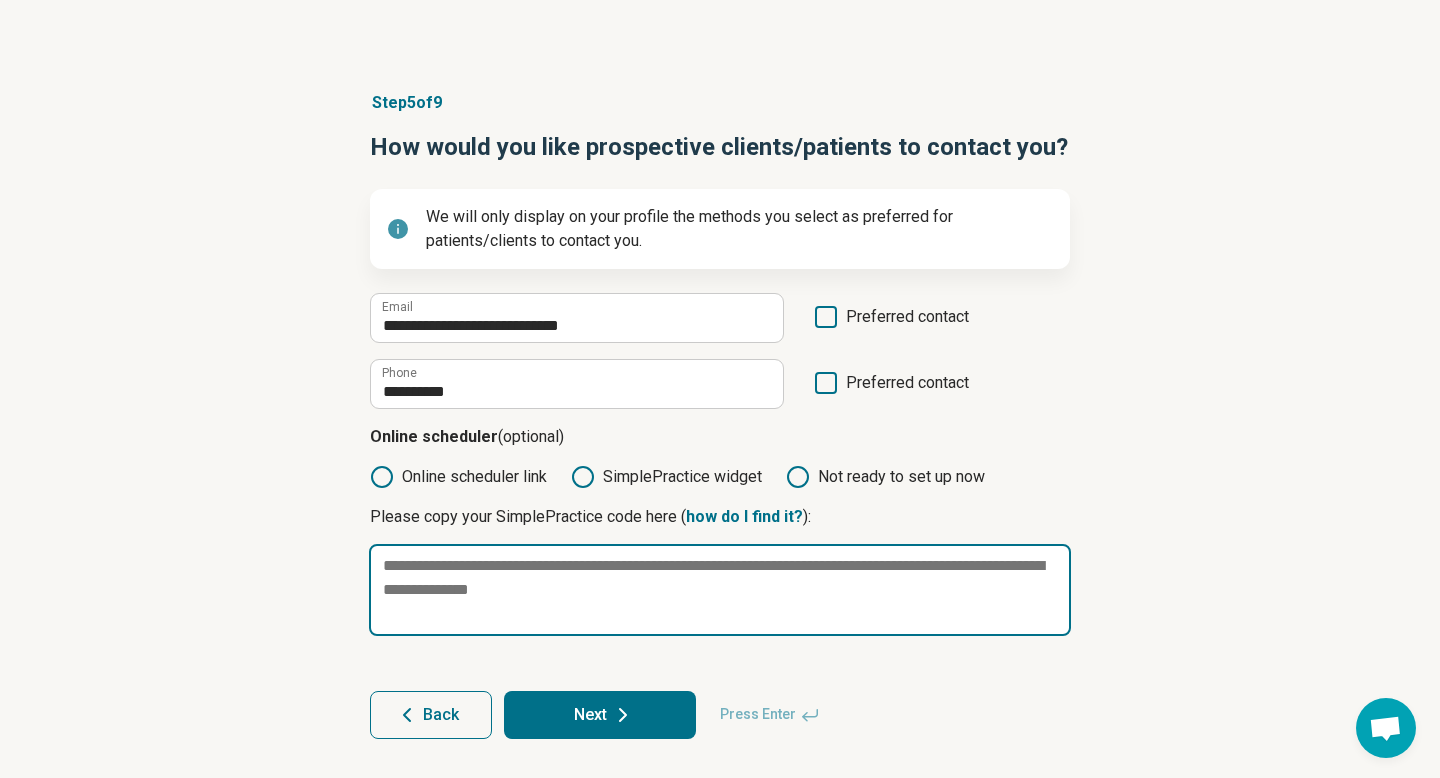 click at bounding box center (720, 590) 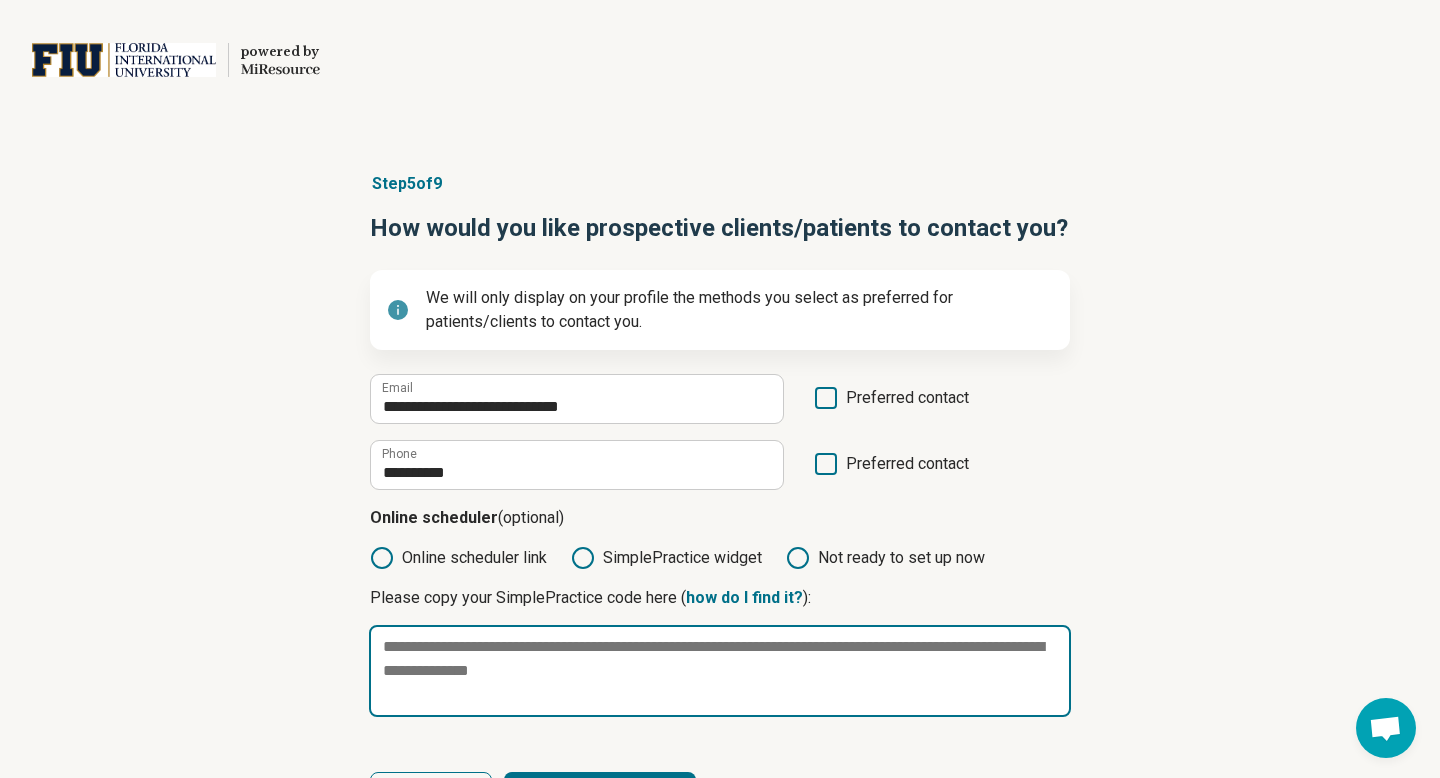 scroll, scrollTop: 81, scrollLeft: 0, axis: vertical 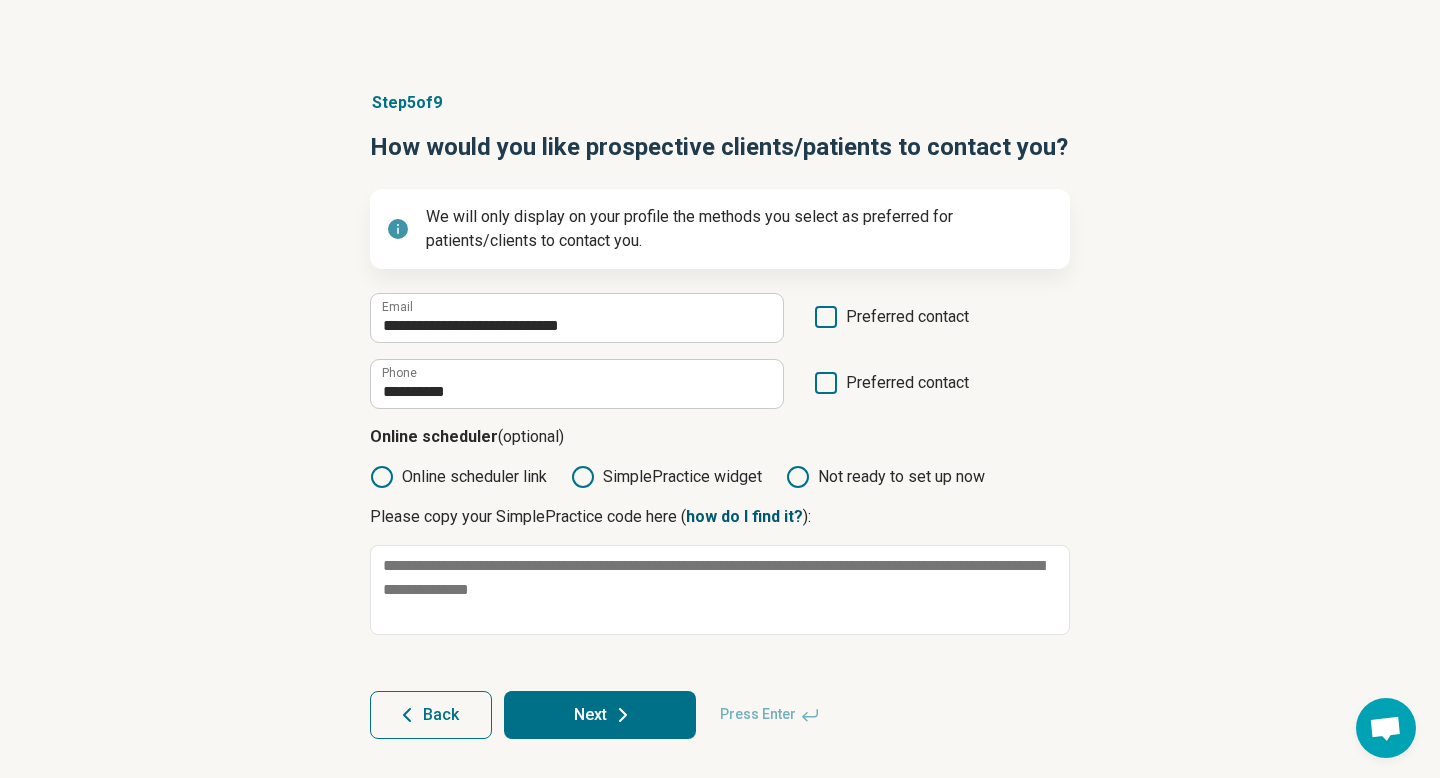 click on "how do I find it?" at bounding box center (744, 516) 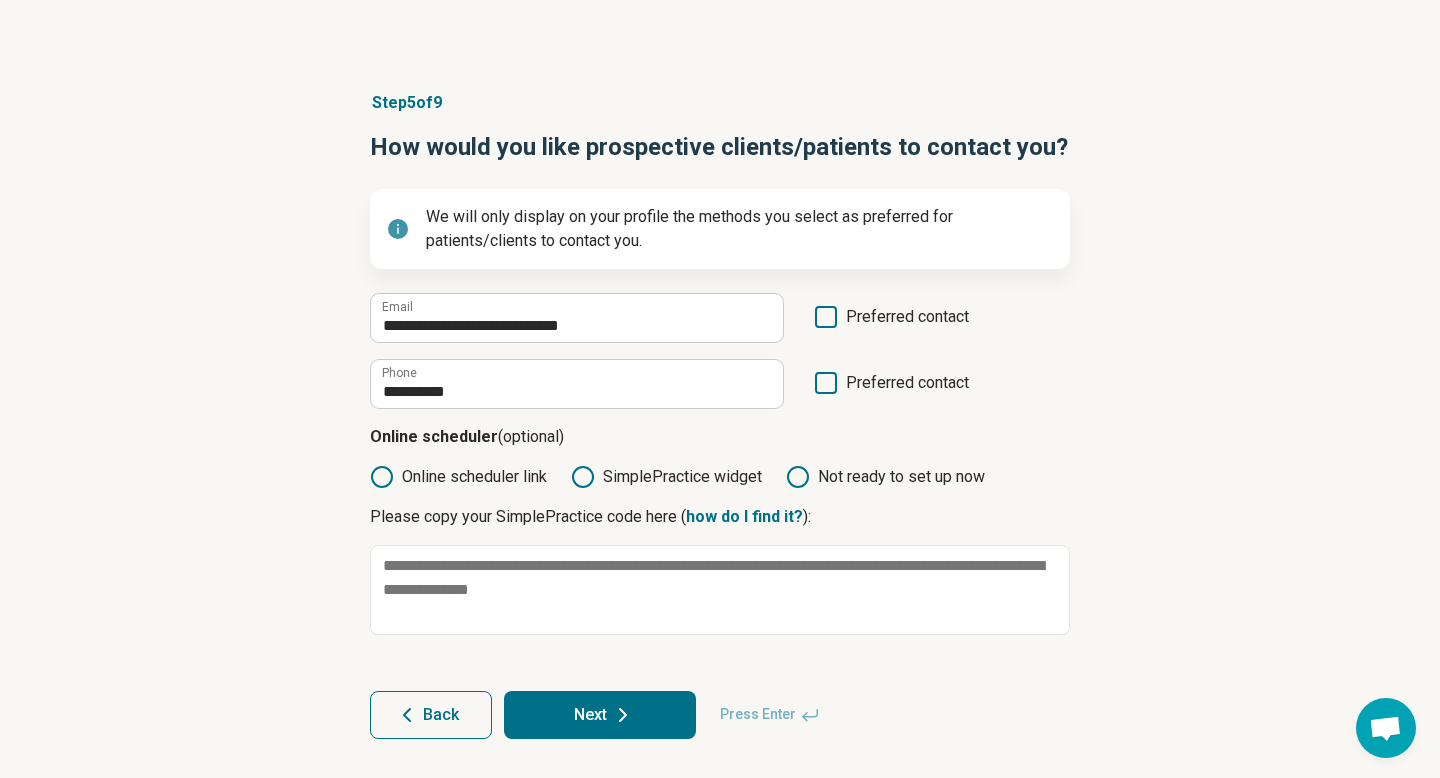 click on "**********" at bounding box center [720, 415] 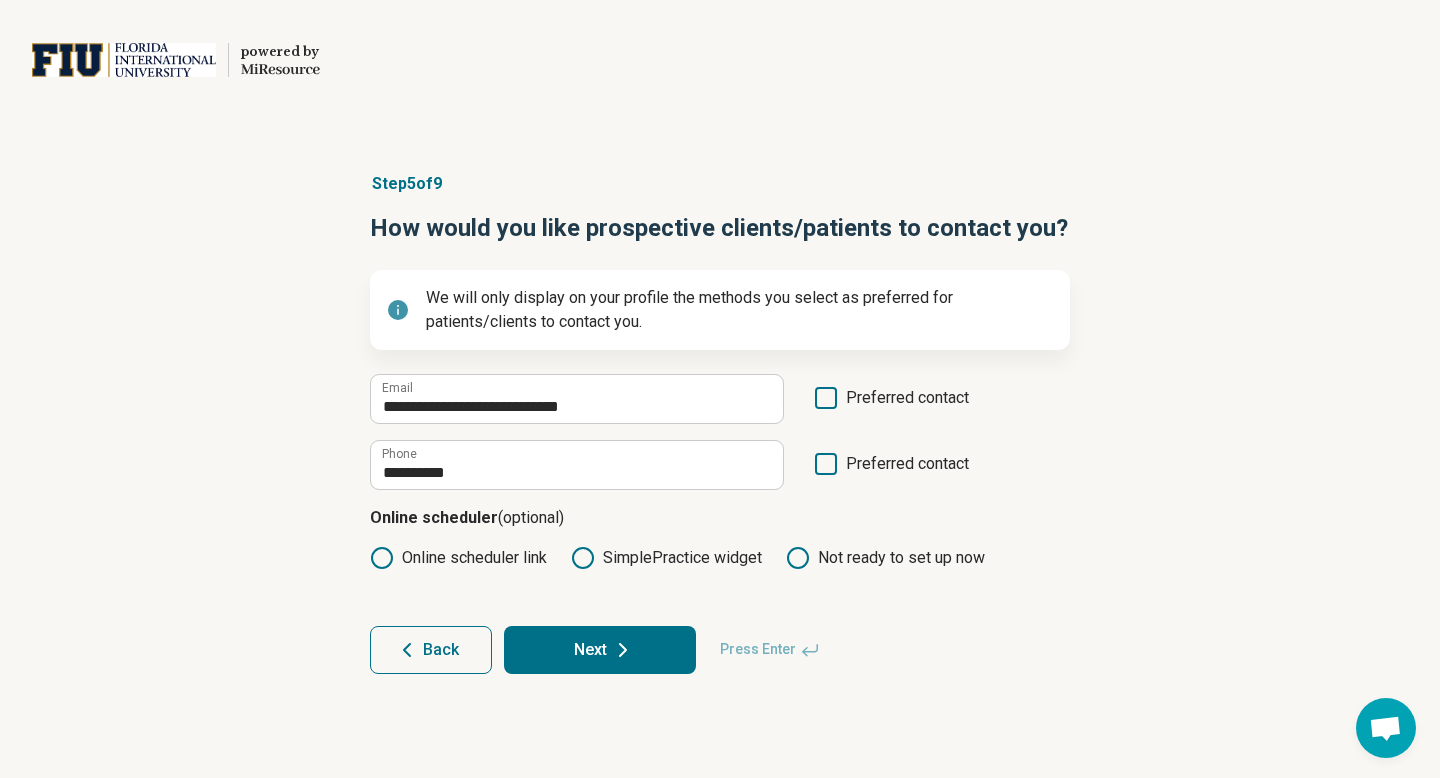 click on "Next" at bounding box center [600, 650] 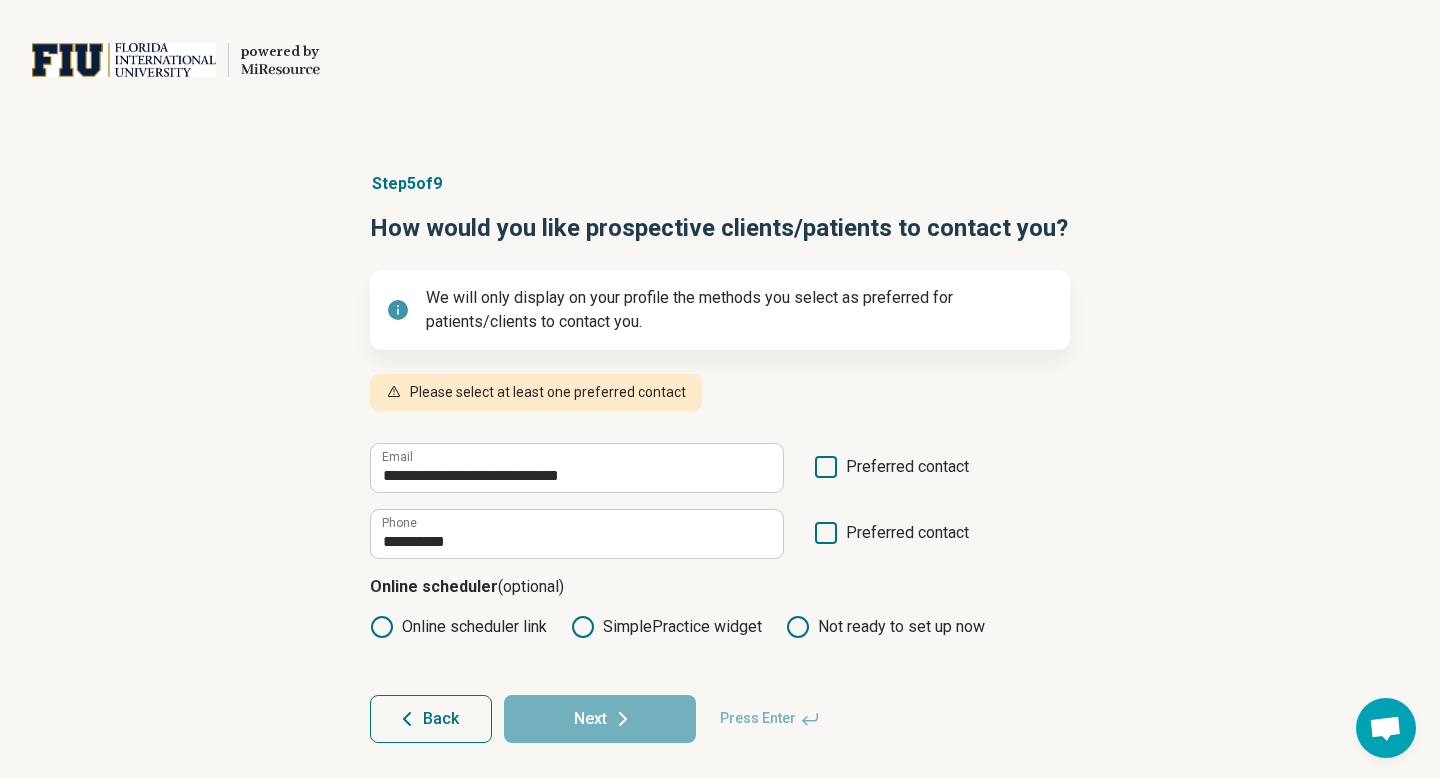 click on "**********" at bounding box center [720, 457] 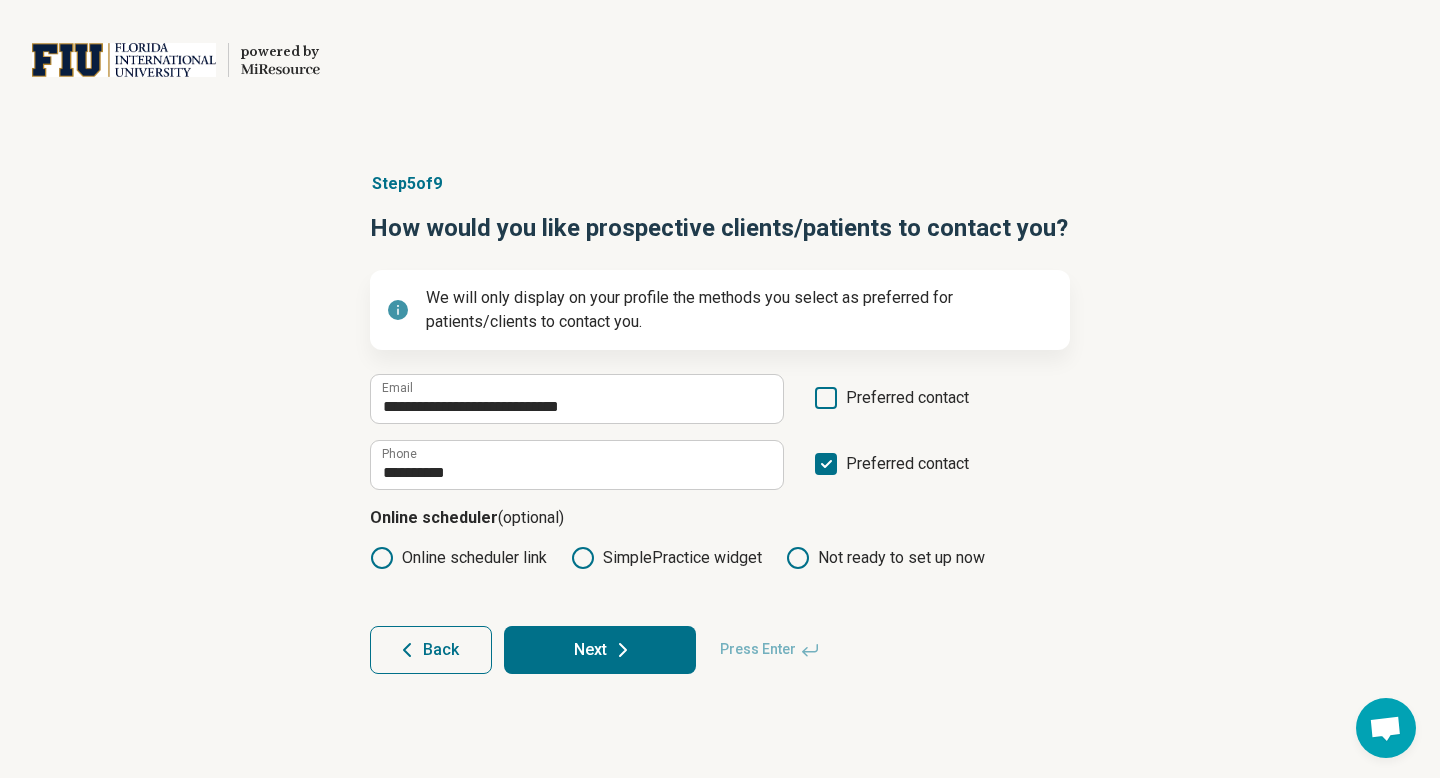 click on "**********" at bounding box center [720, 423] 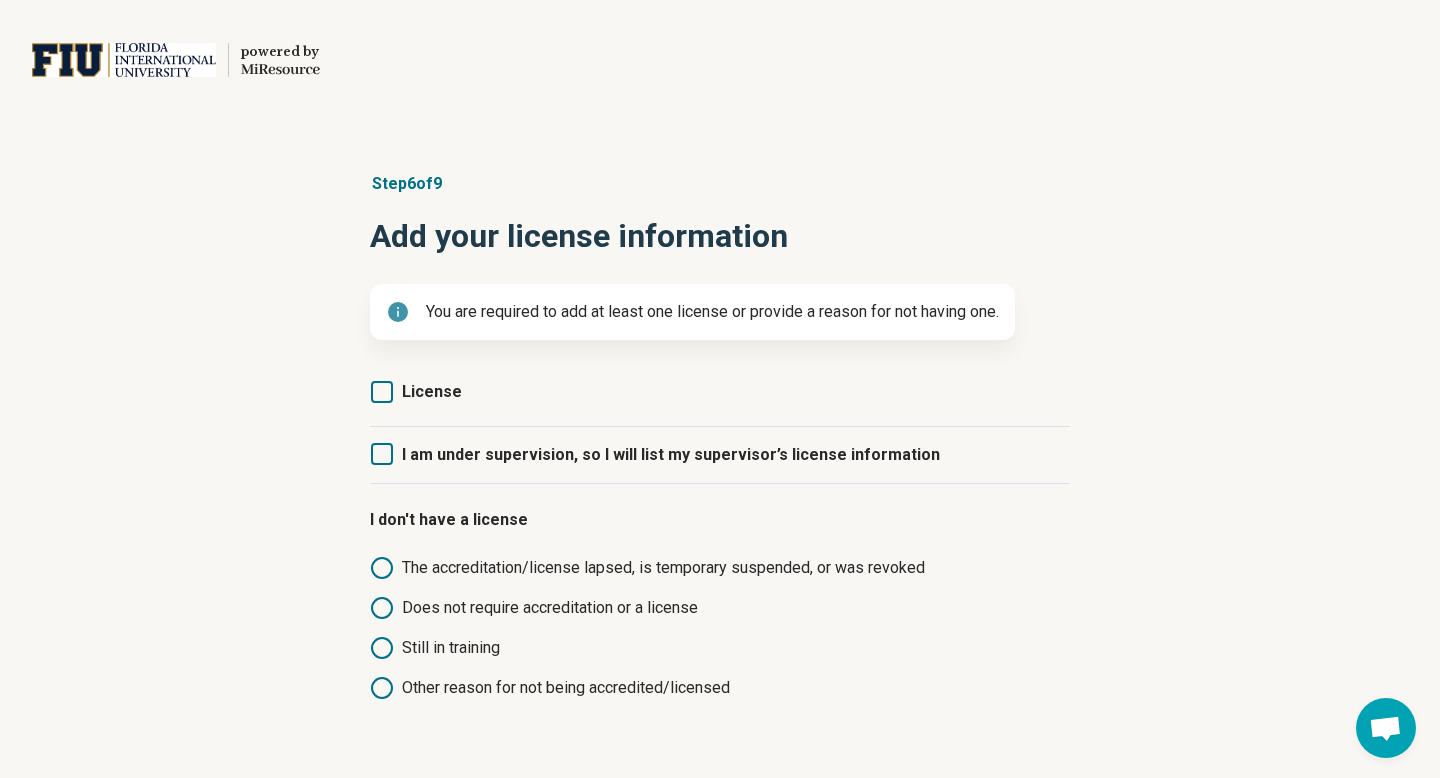 click on "License" at bounding box center (432, 391) 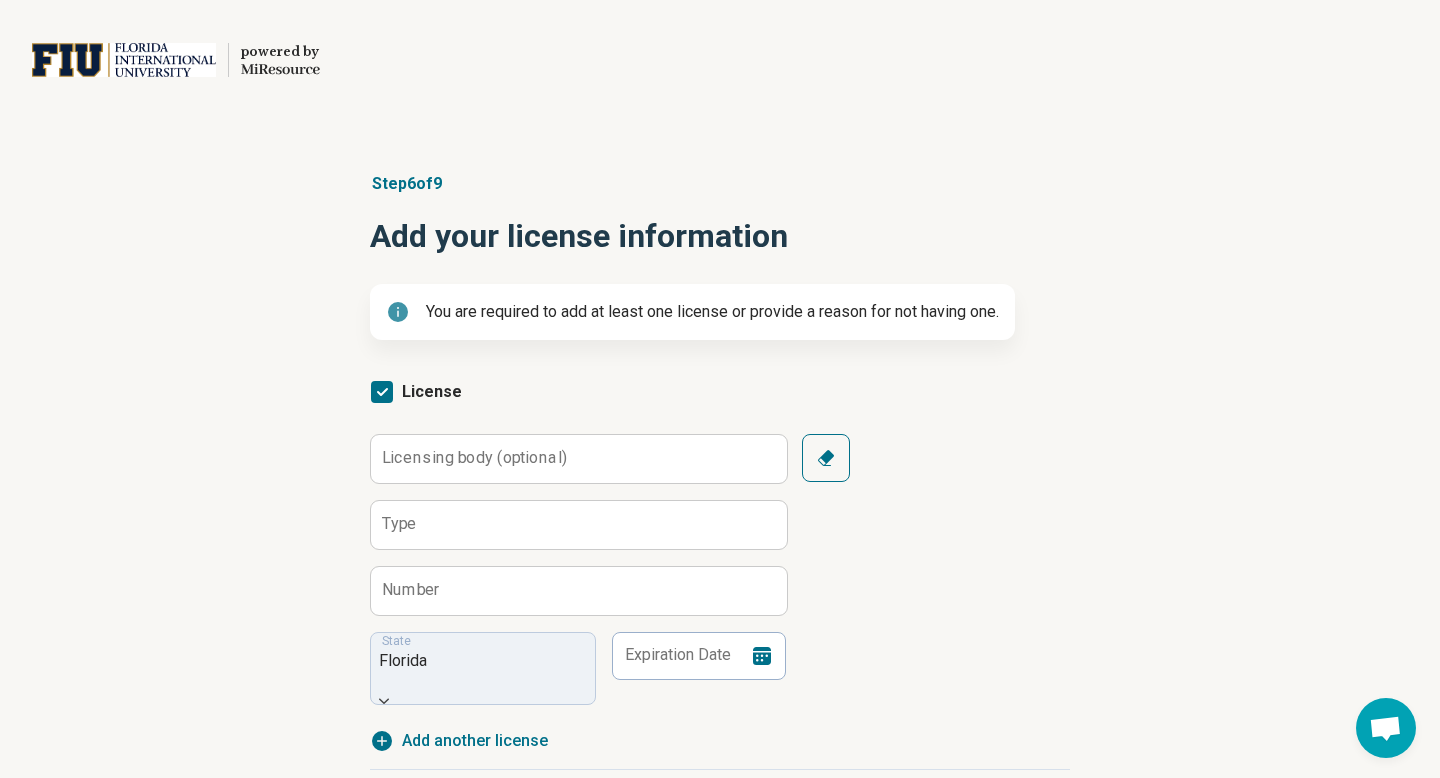 scroll, scrollTop: 10, scrollLeft: 0, axis: vertical 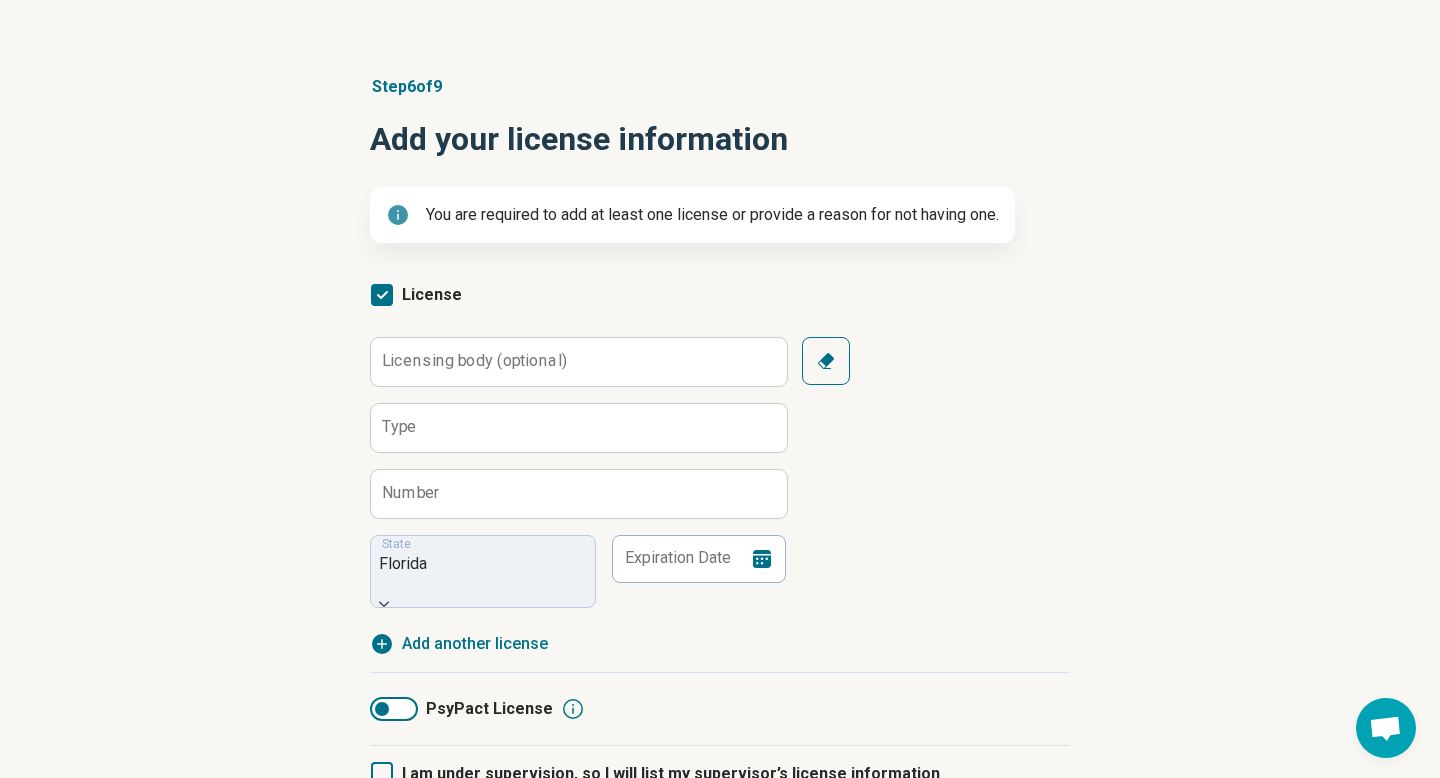 click on "Step  6  of  9" at bounding box center [720, 87] 